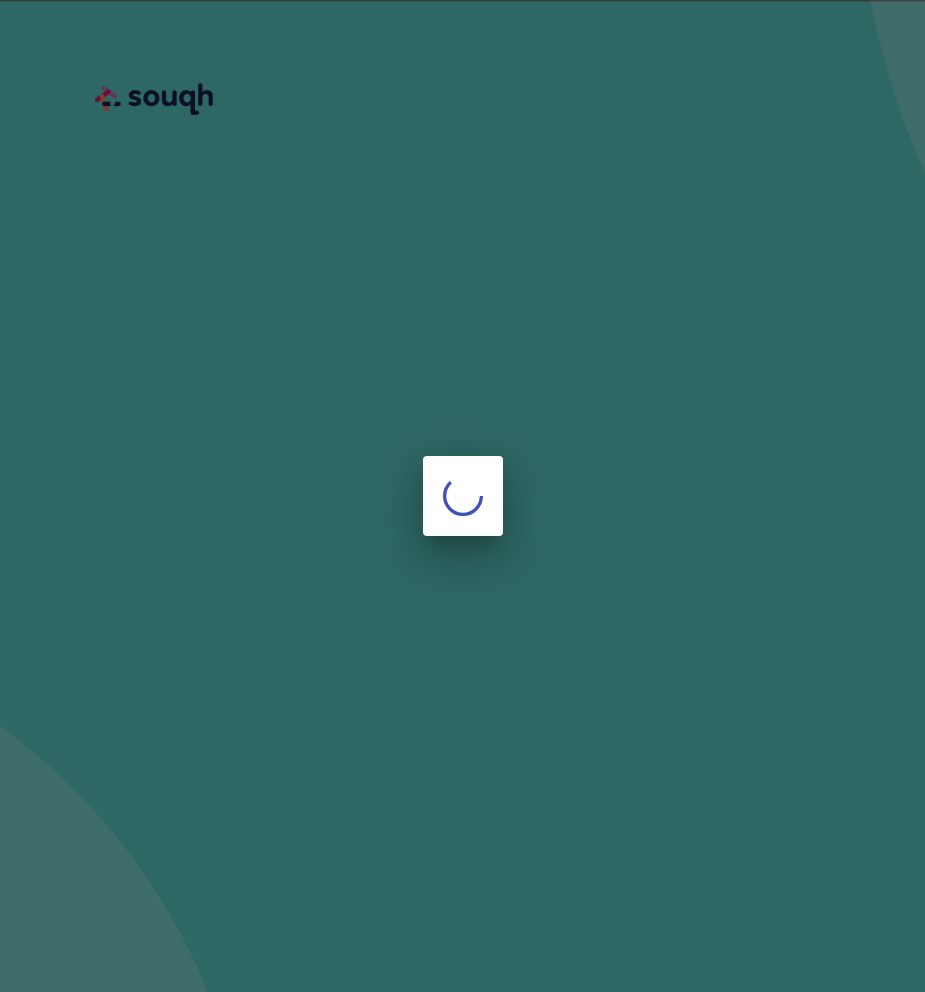 scroll, scrollTop: 0, scrollLeft: 0, axis: both 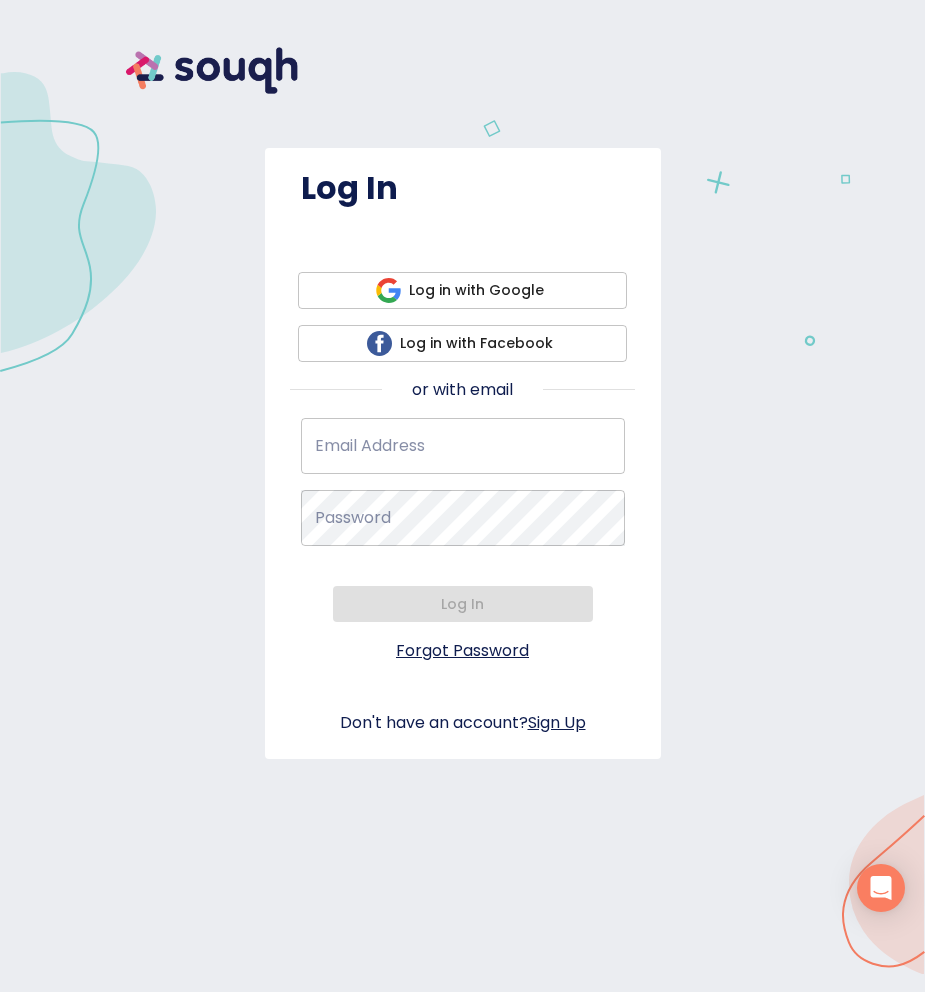 click on "Email Address   *" at bounding box center [463, 446] 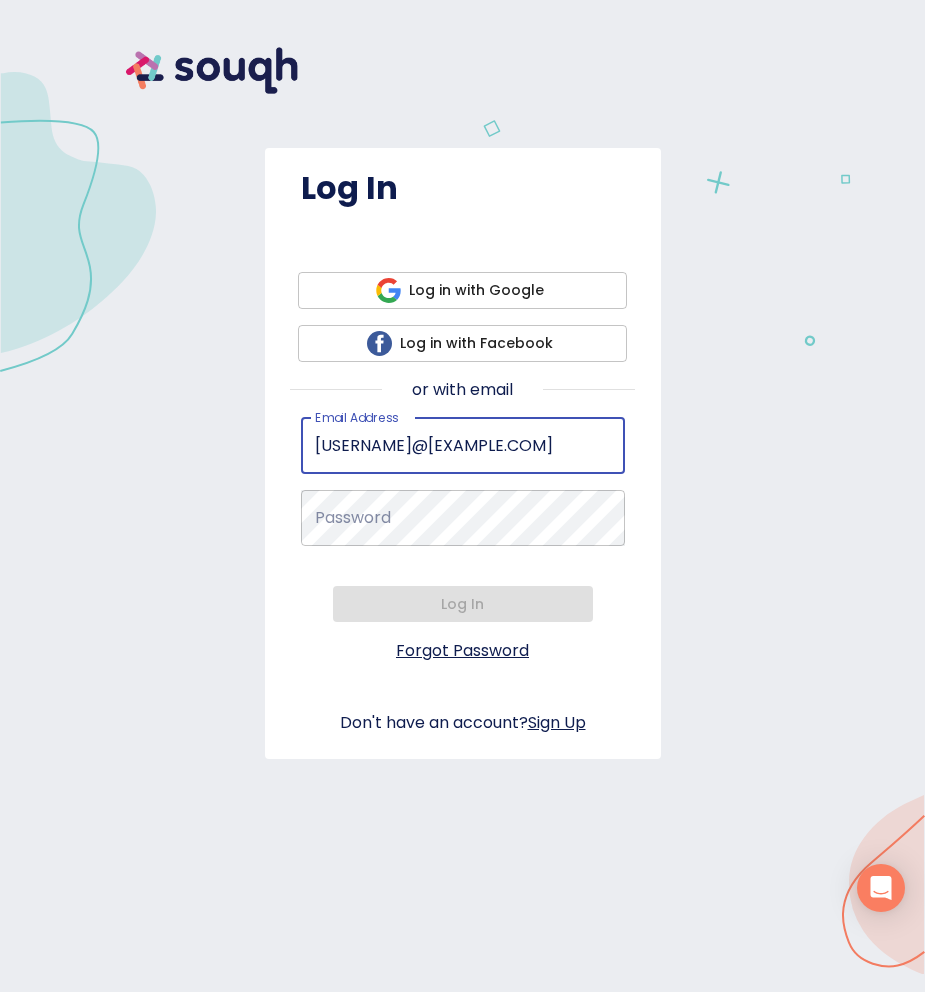 type on "drjoannedc@hotmail.com" 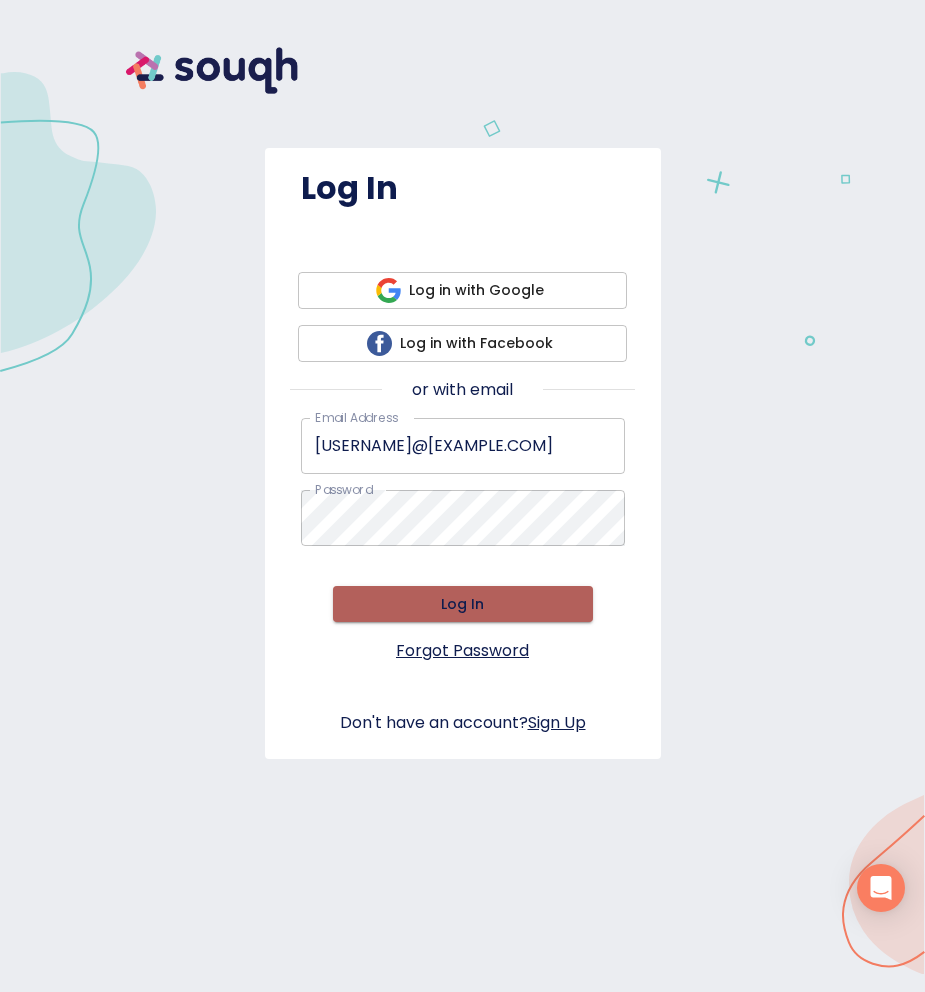 click on "Log In" at bounding box center (463, 604) 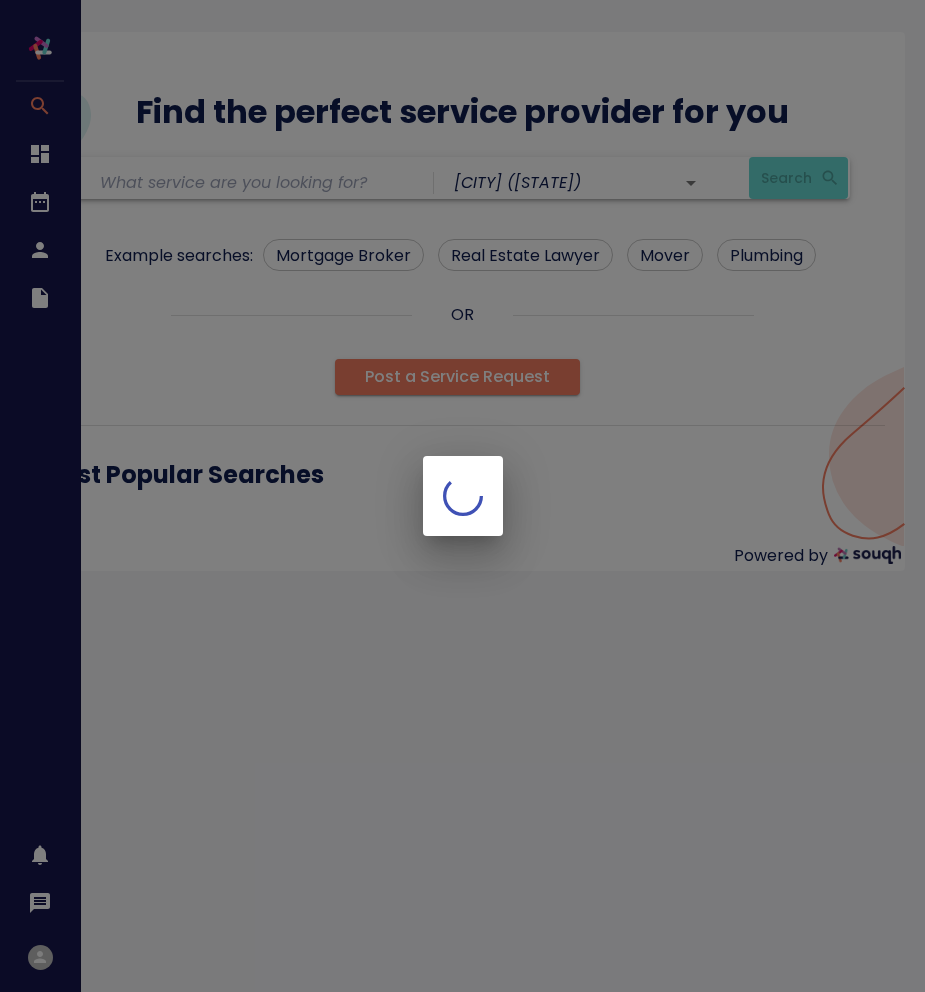 scroll, scrollTop: 0, scrollLeft: 0, axis: both 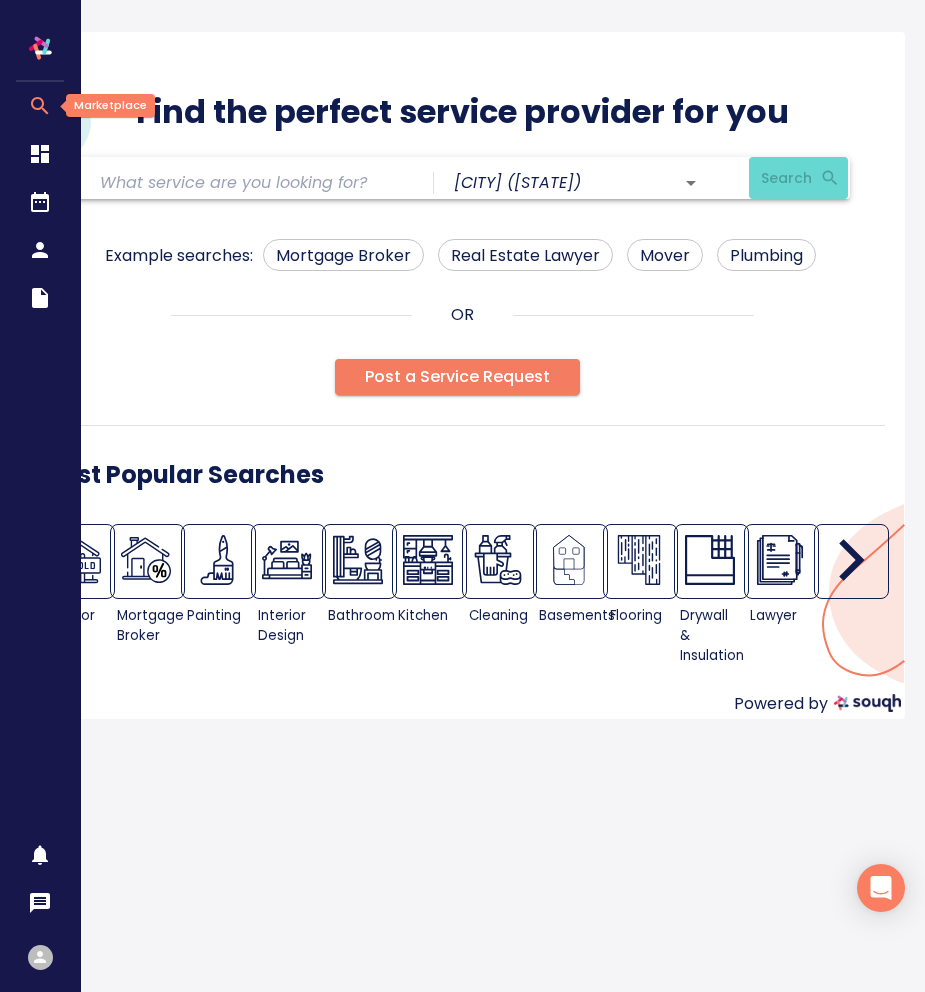 click 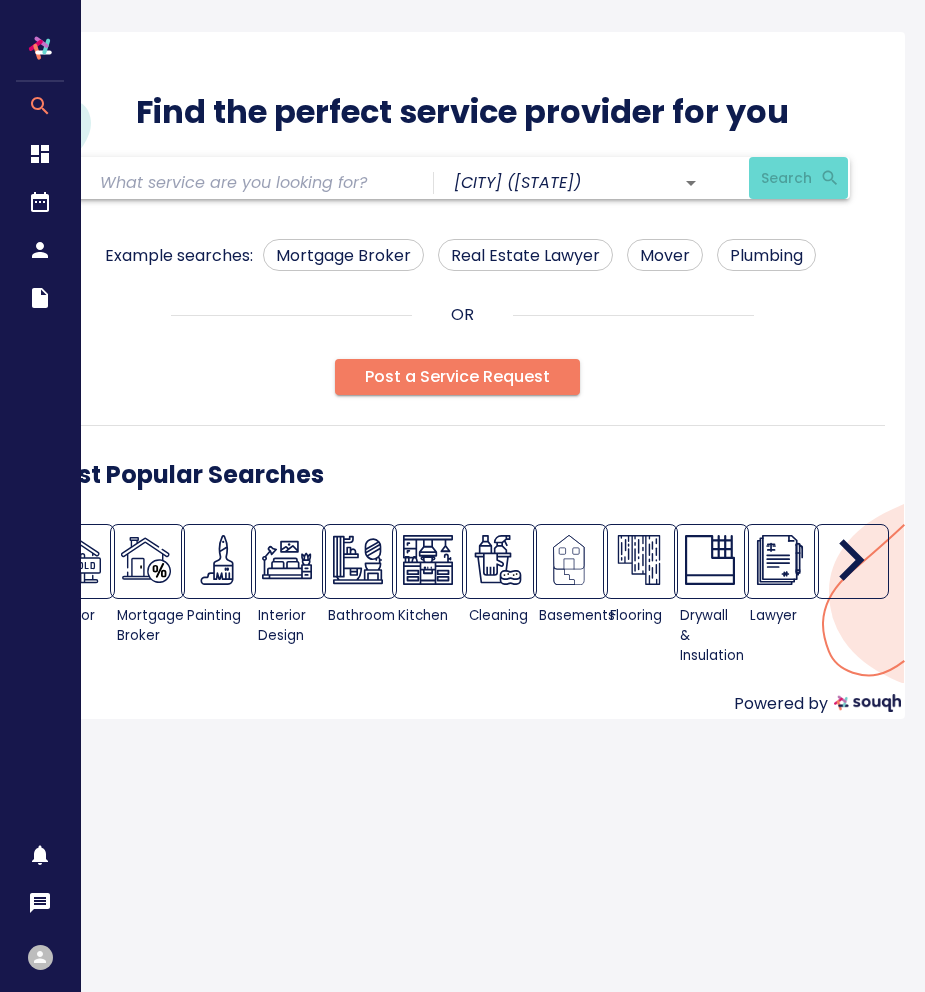 scroll, scrollTop: 0, scrollLeft: 0, axis: both 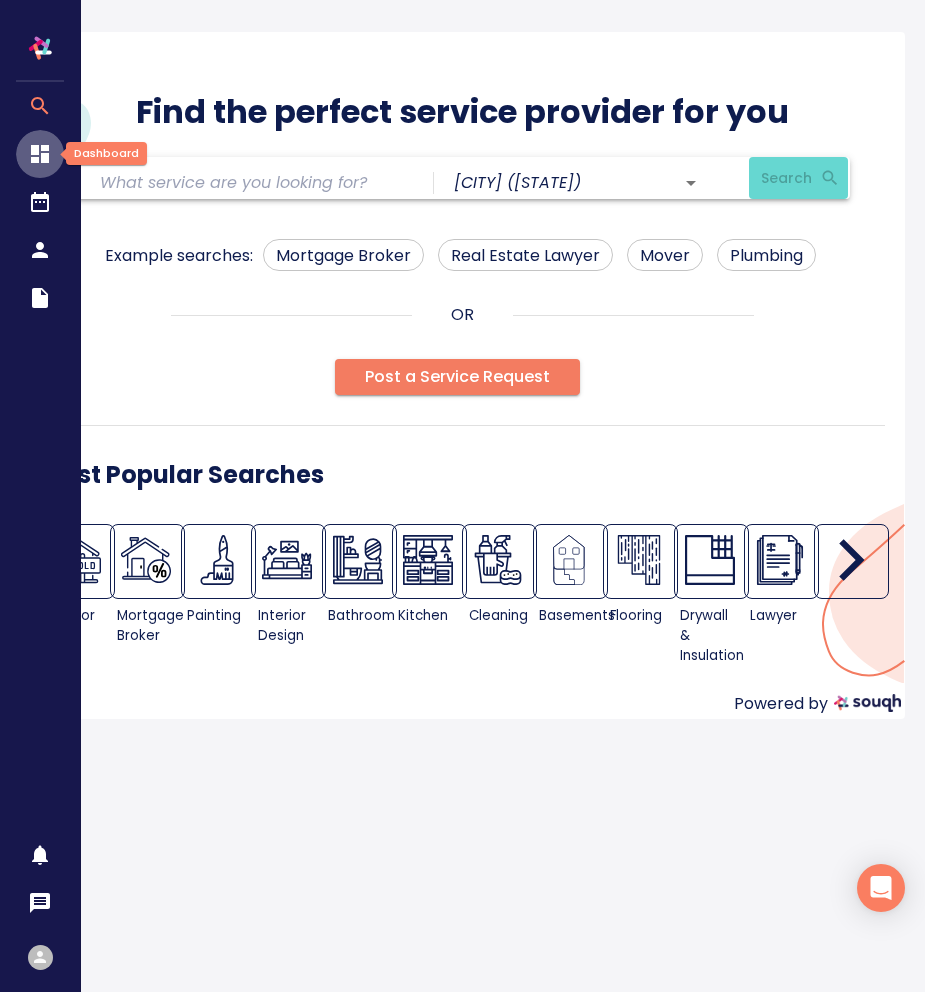 click 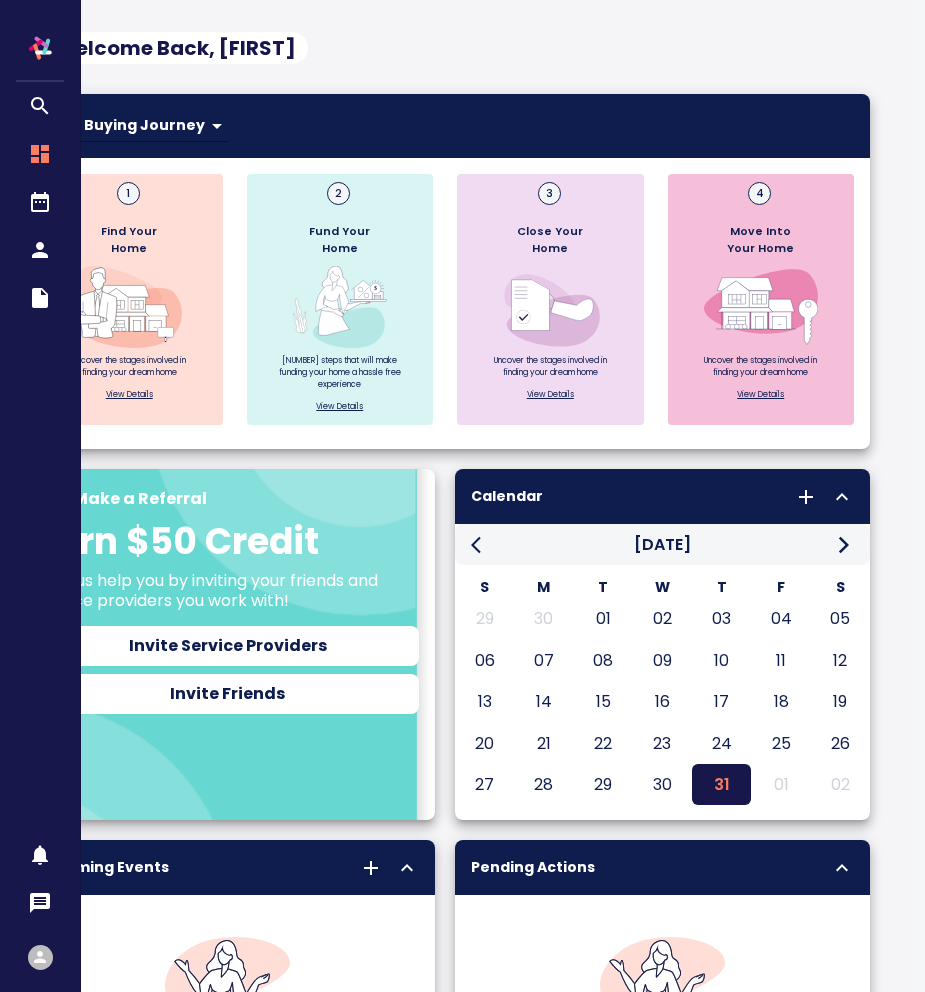 scroll, scrollTop: 0, scrollLeft: 0, axis: both 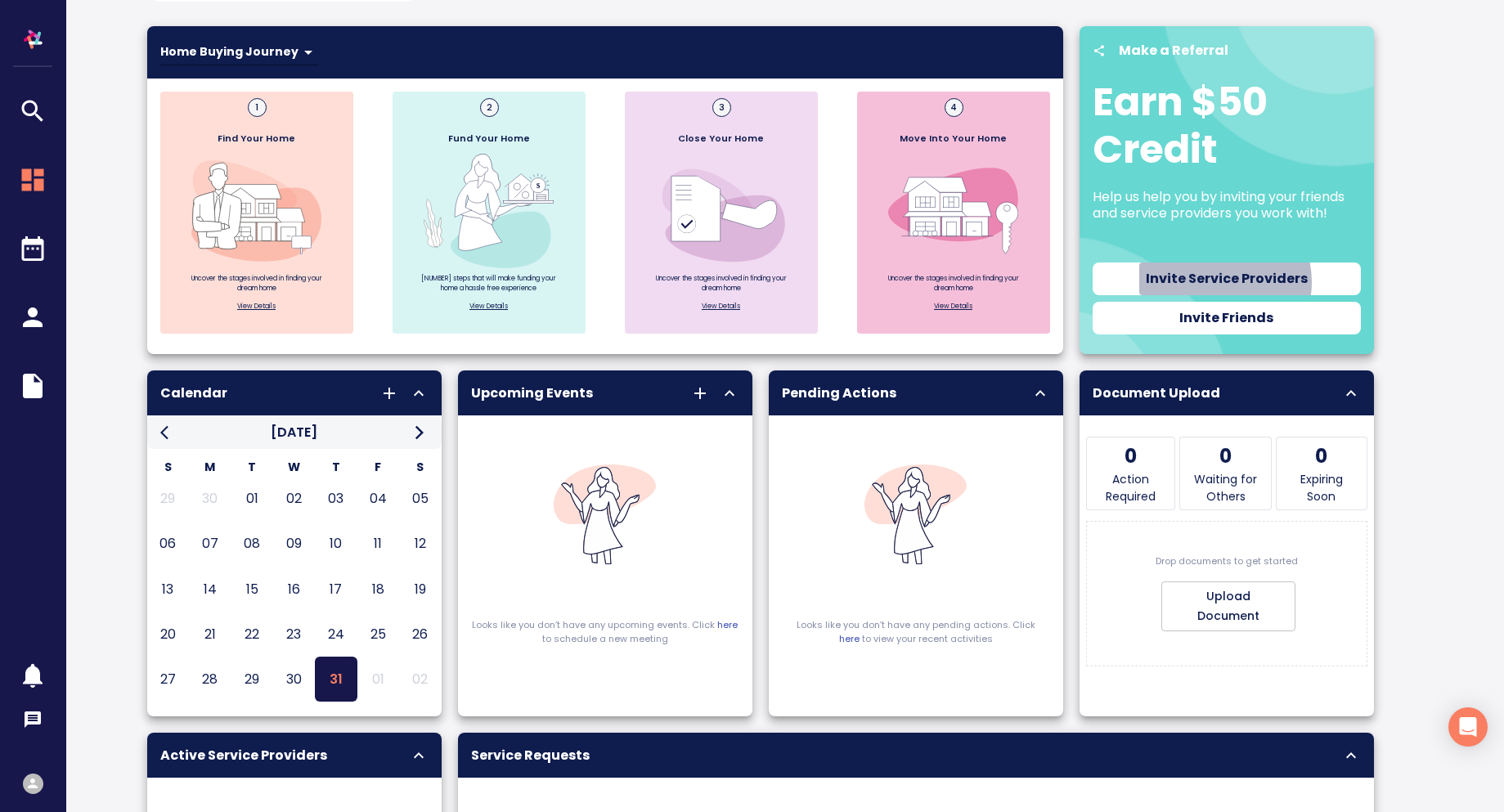 click on "Invite Service Providers" at bounding box center [1227, 279] 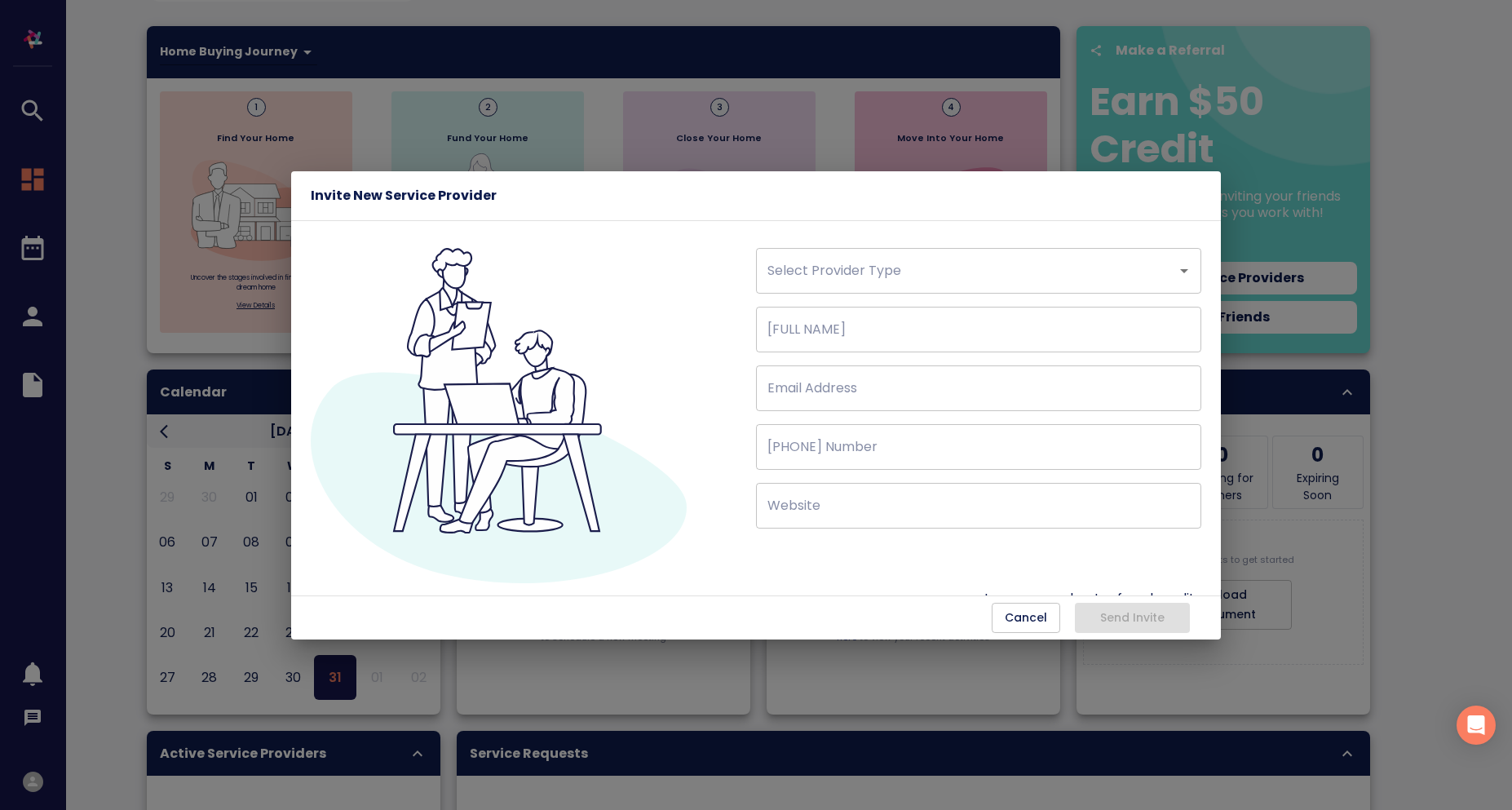 click on "Invite New Service Provider Select Provider Type Select Provider Type [FULL NAME] [FULL NAME] [EMAIL] [EMAIL] [PHONE] [PHONE] Website Website Learn more about referral credits Cancel Send Invite" at bounding box center [756, 405] 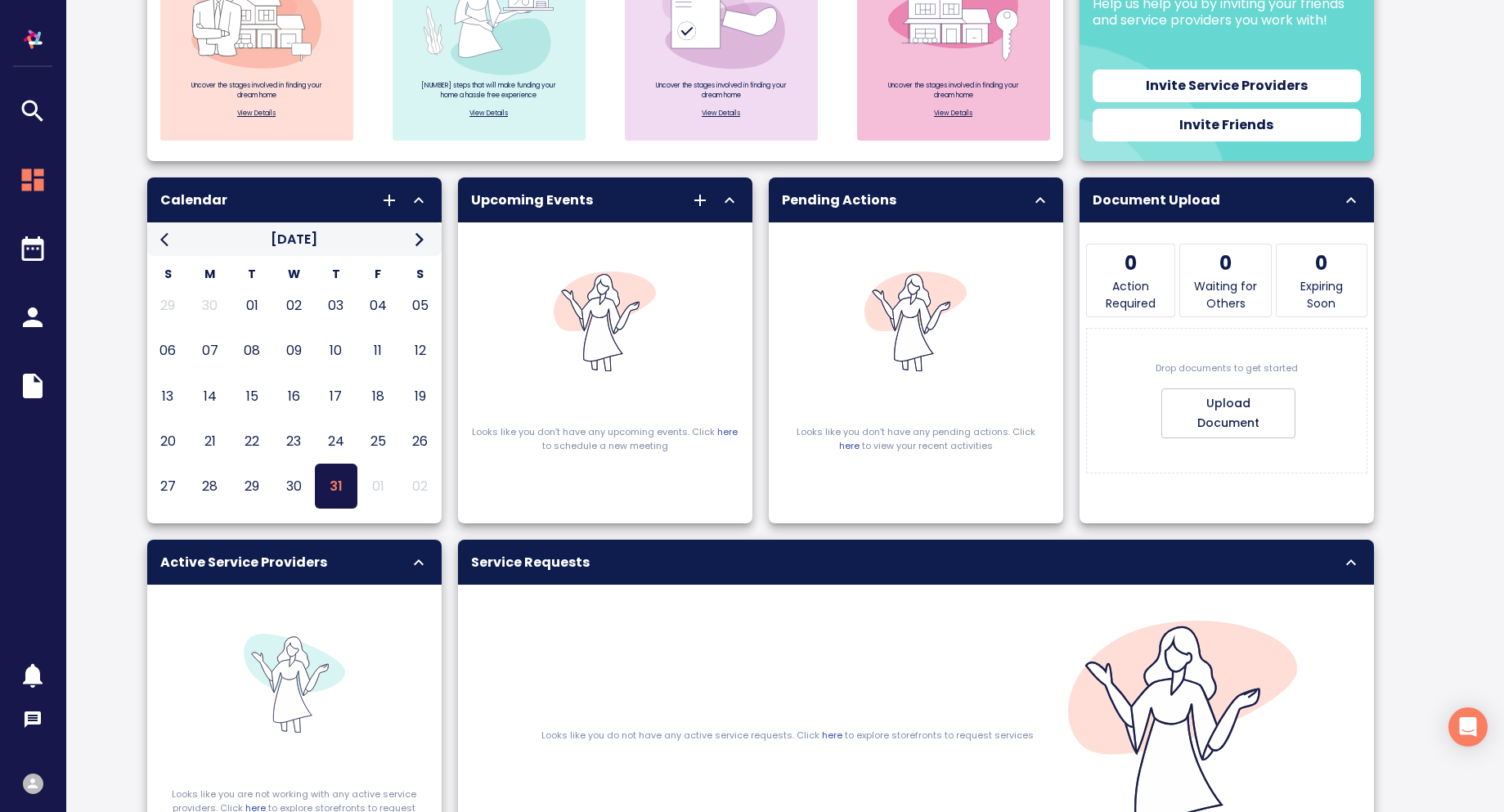 scroll, scrollTop: 177, scrollLeft: 0, axis: vertical 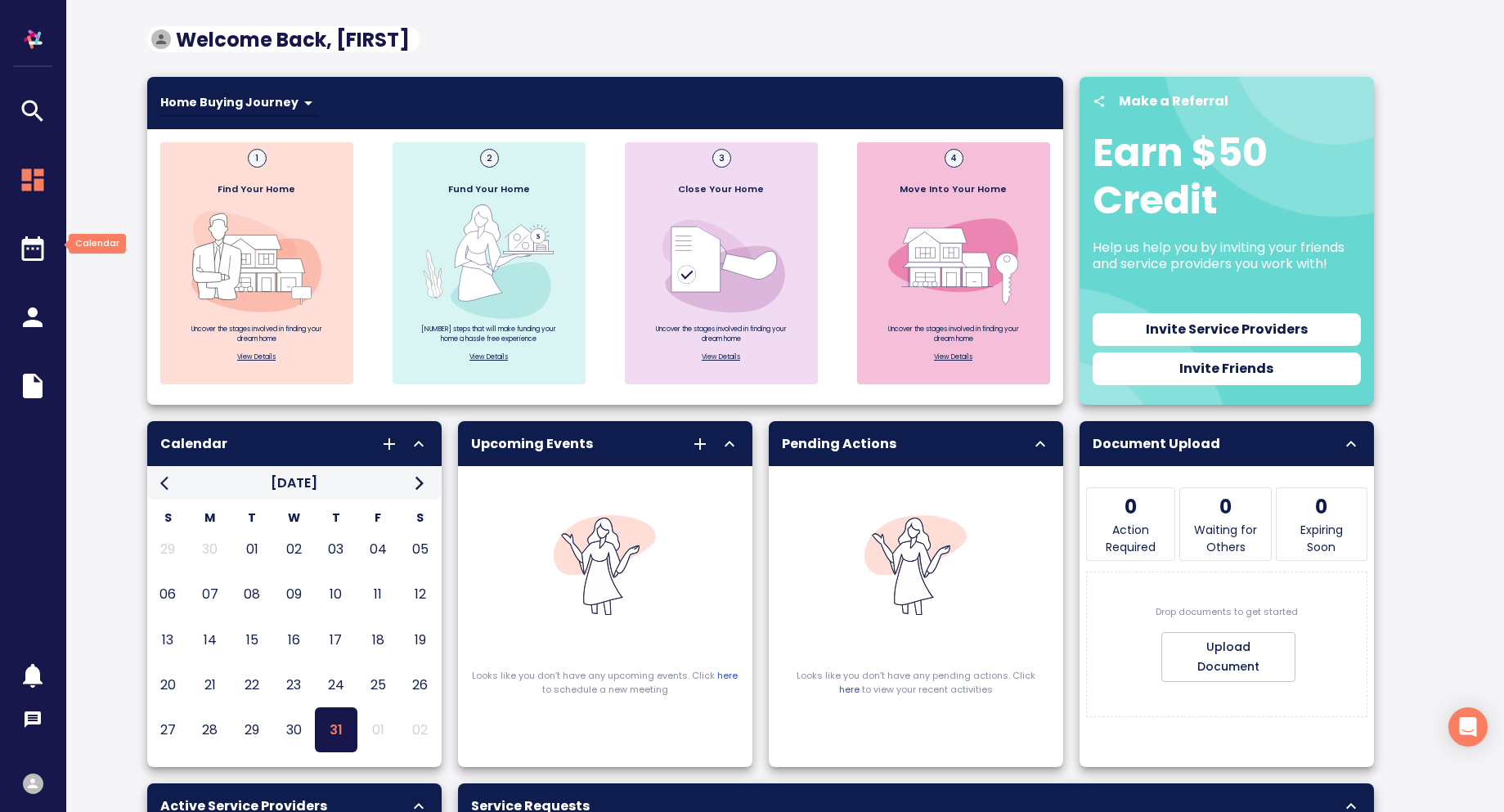 click 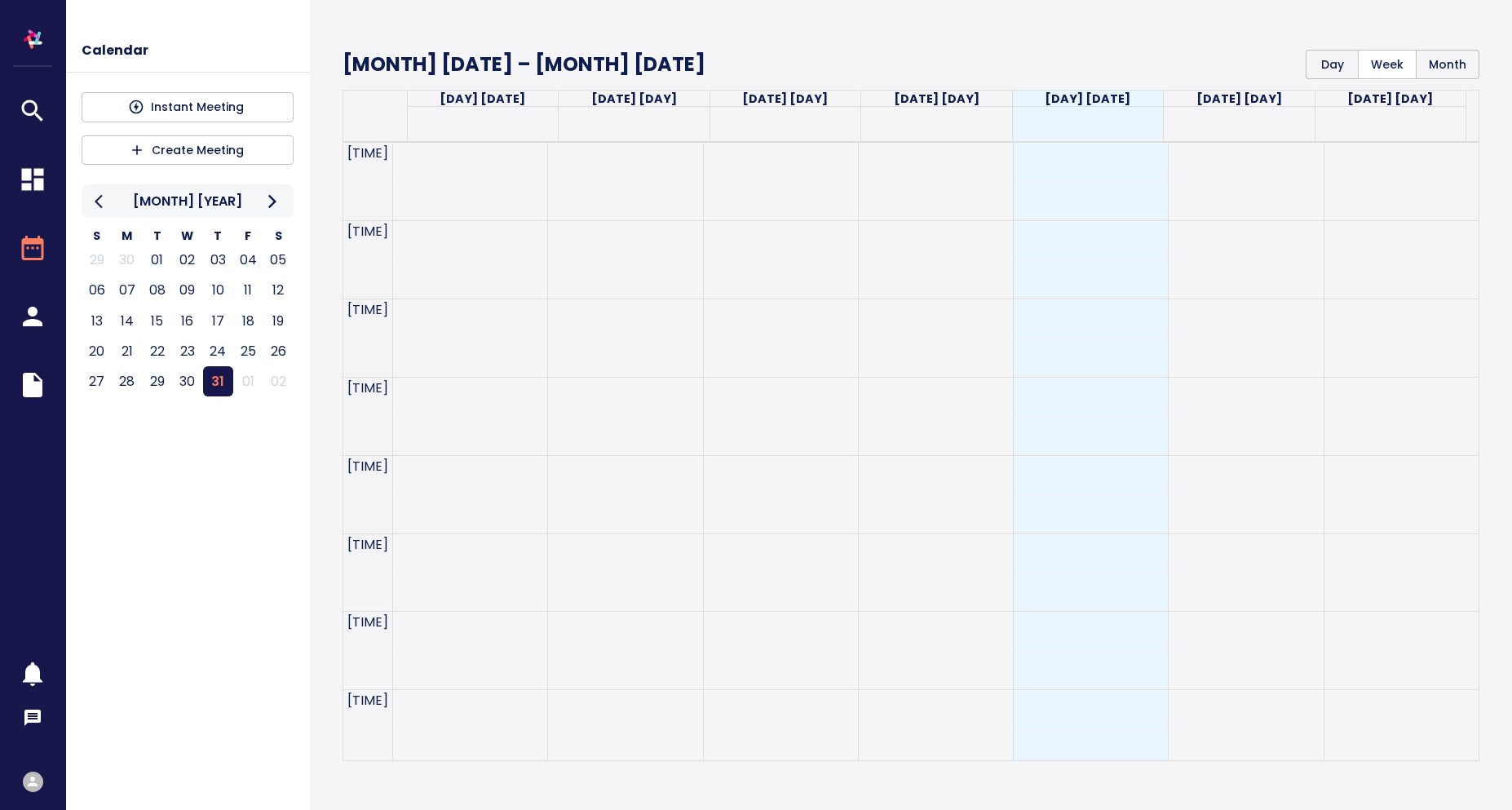 scroll, scrollTop: 0, scrollLeft: 0, axis: both 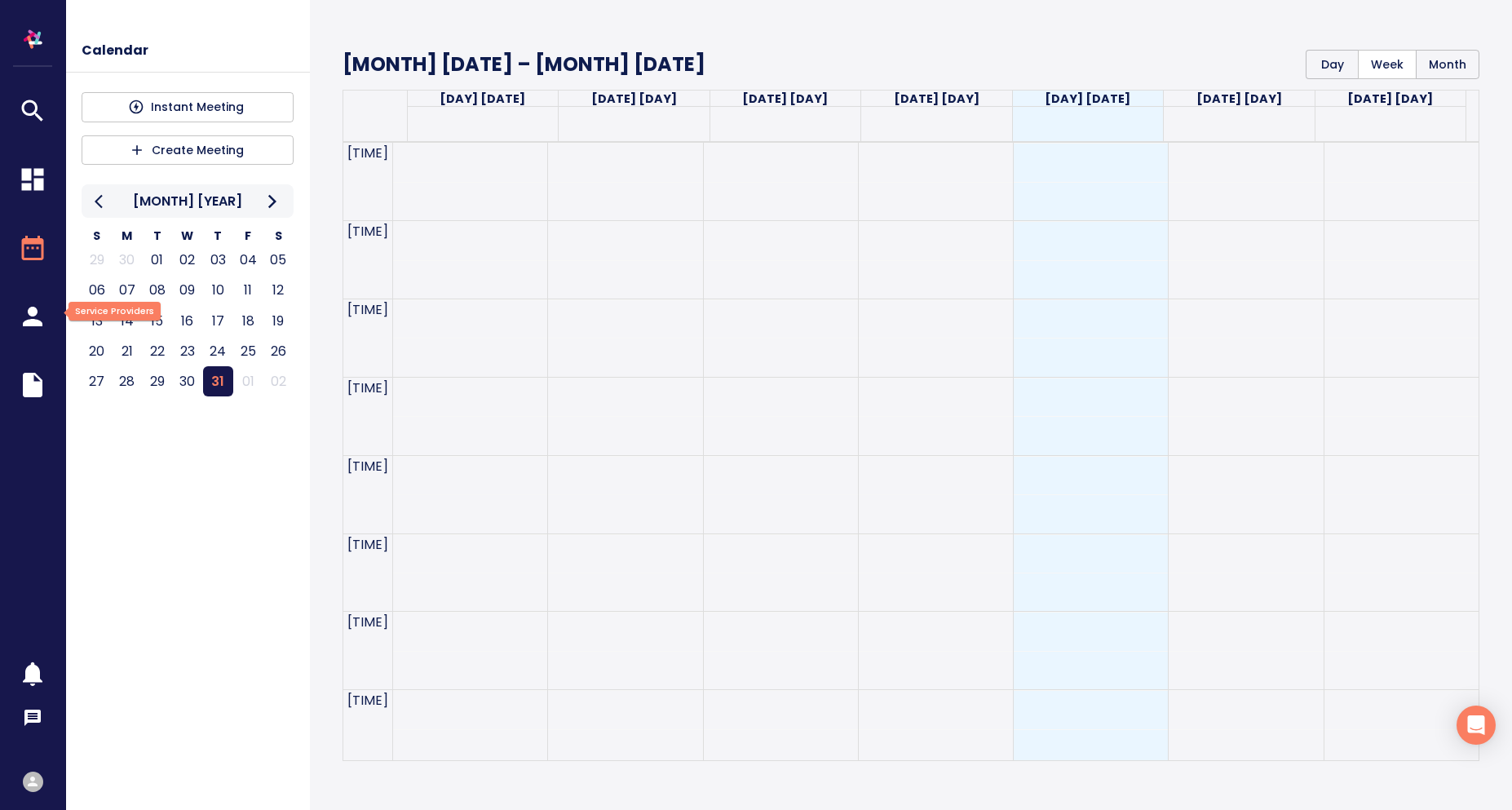 click 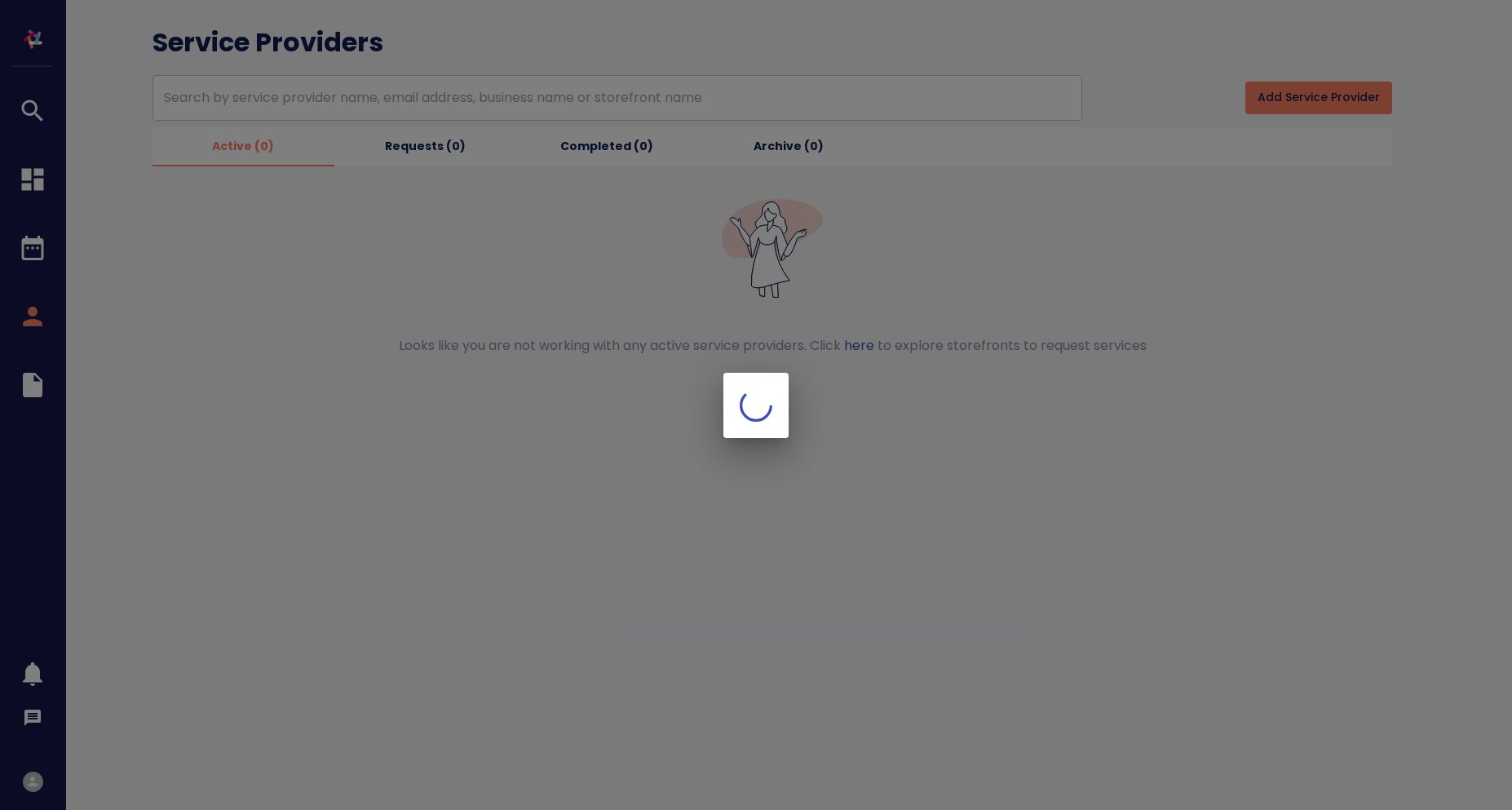 scroll, scrollTop: 0, scrollLeft: 0, axis: both 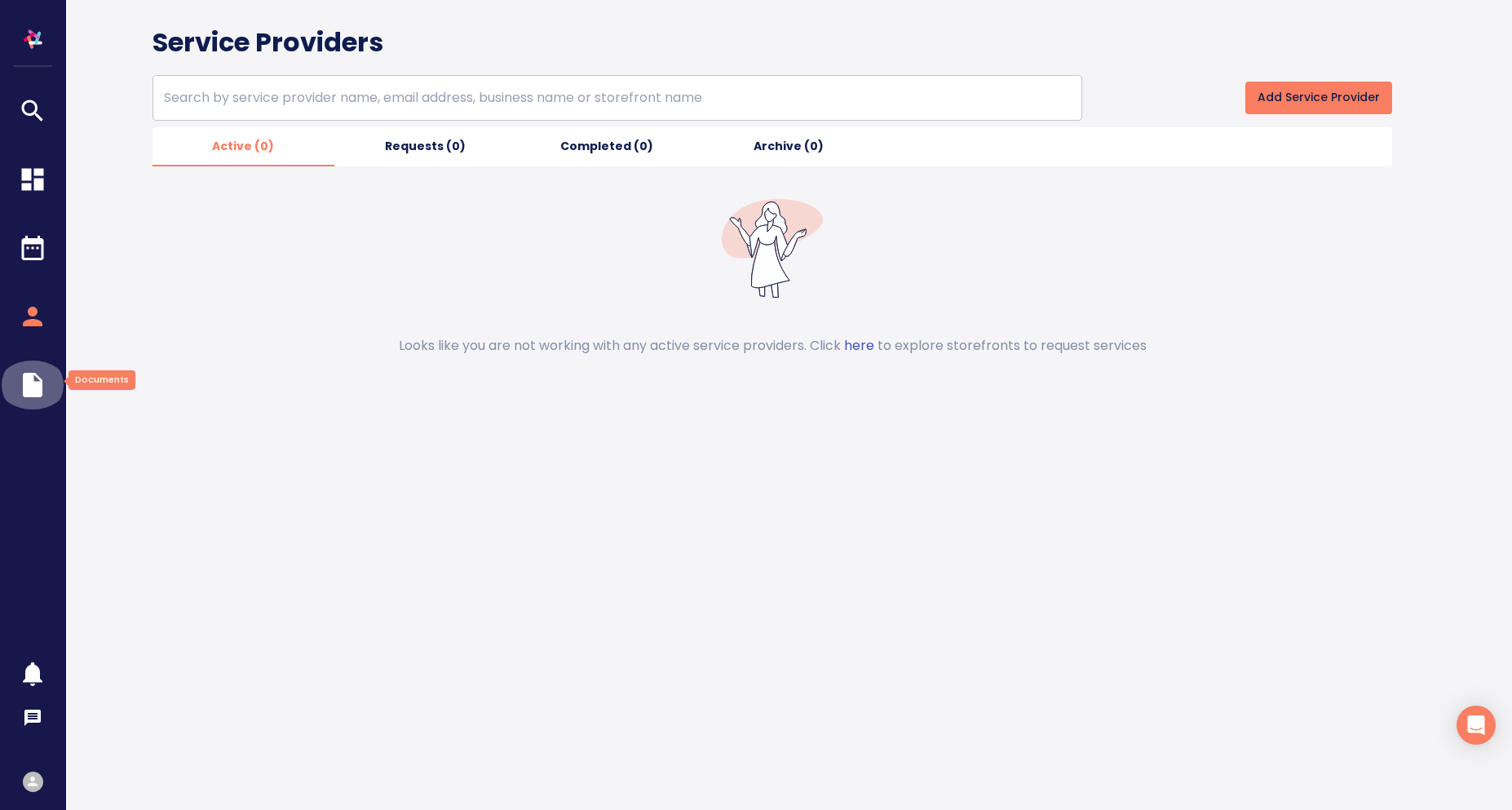 click 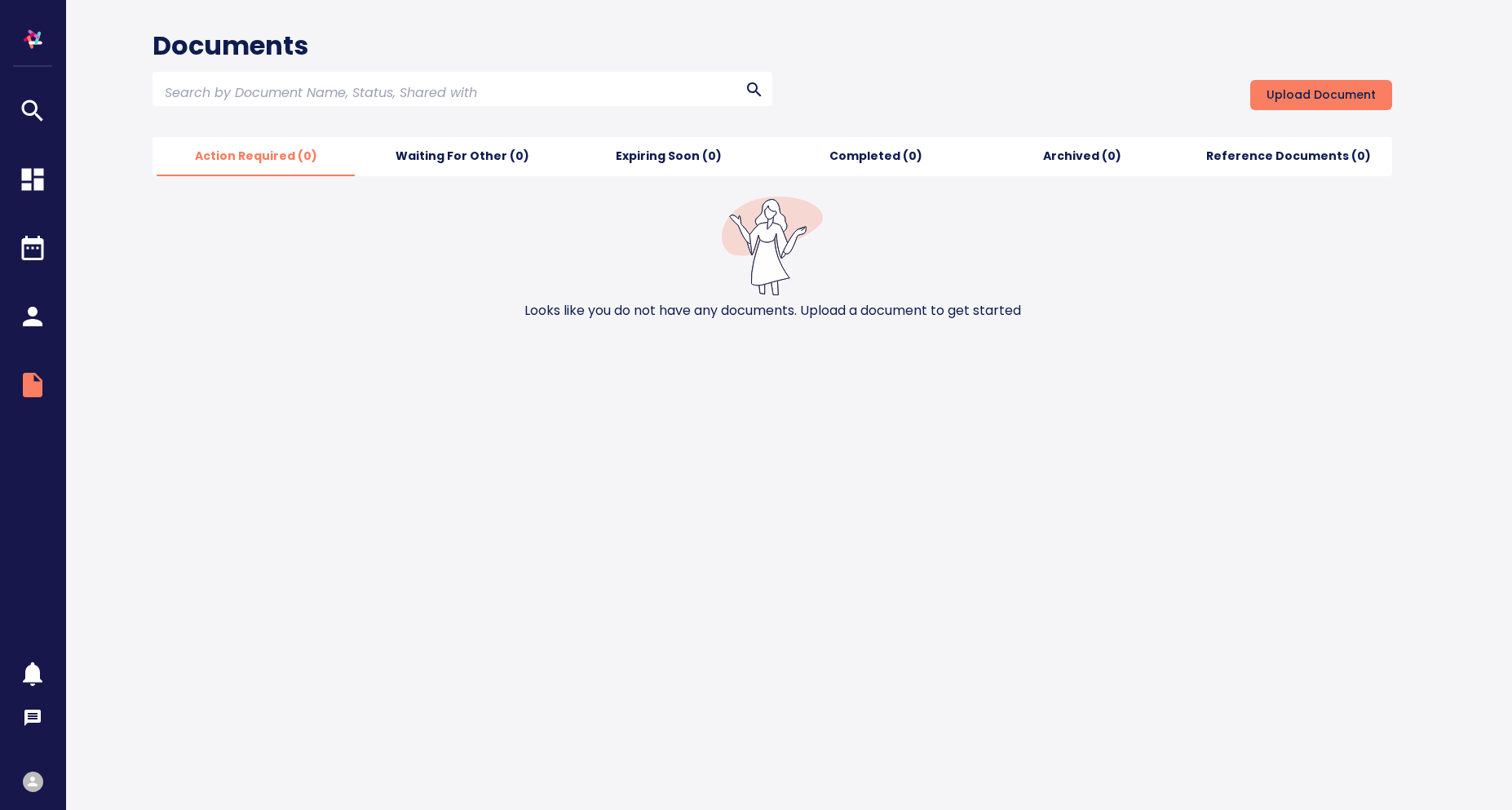 scroll, scrollTop: 0, scrollLeft: 0, axis: both 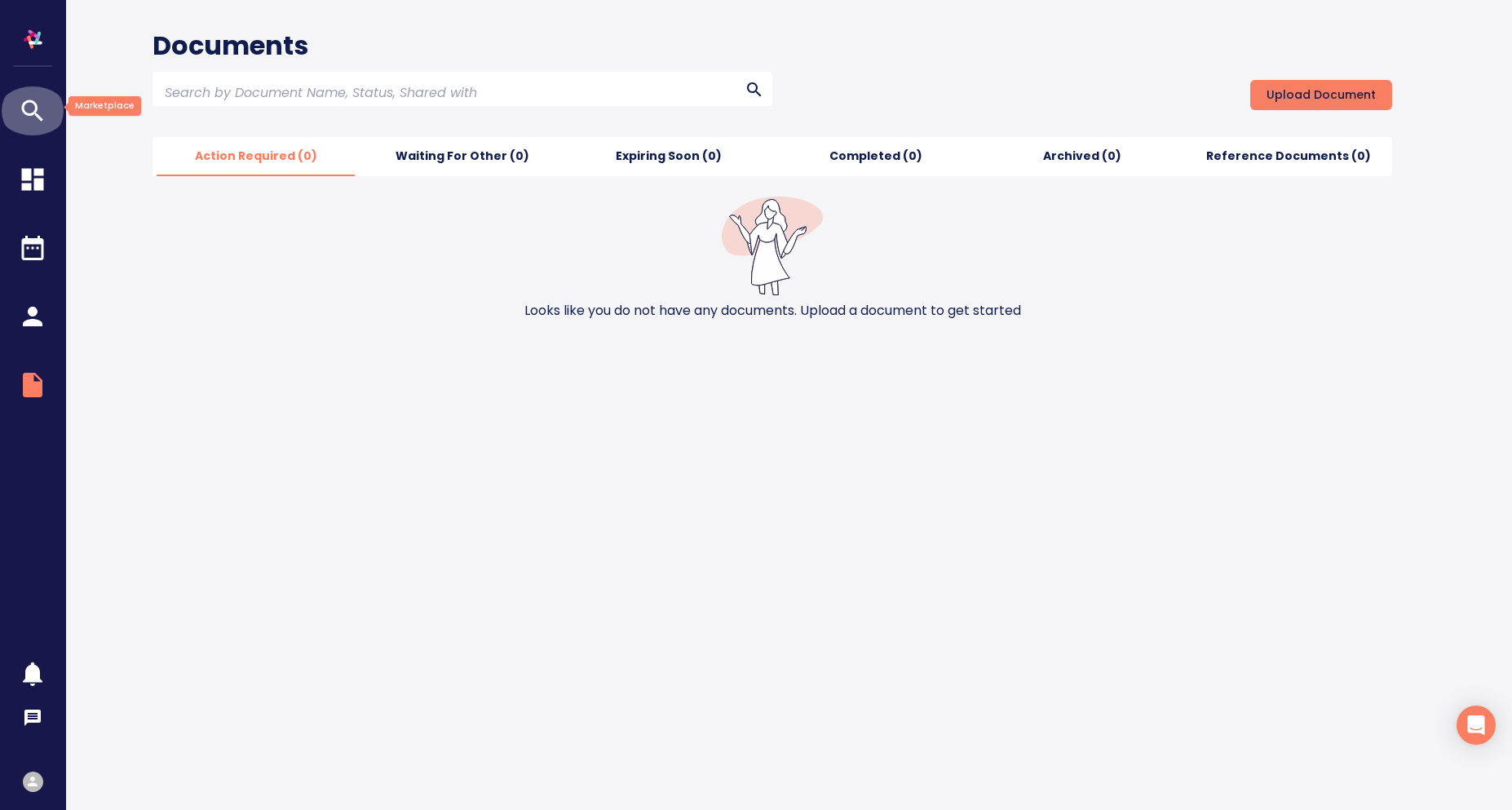 click 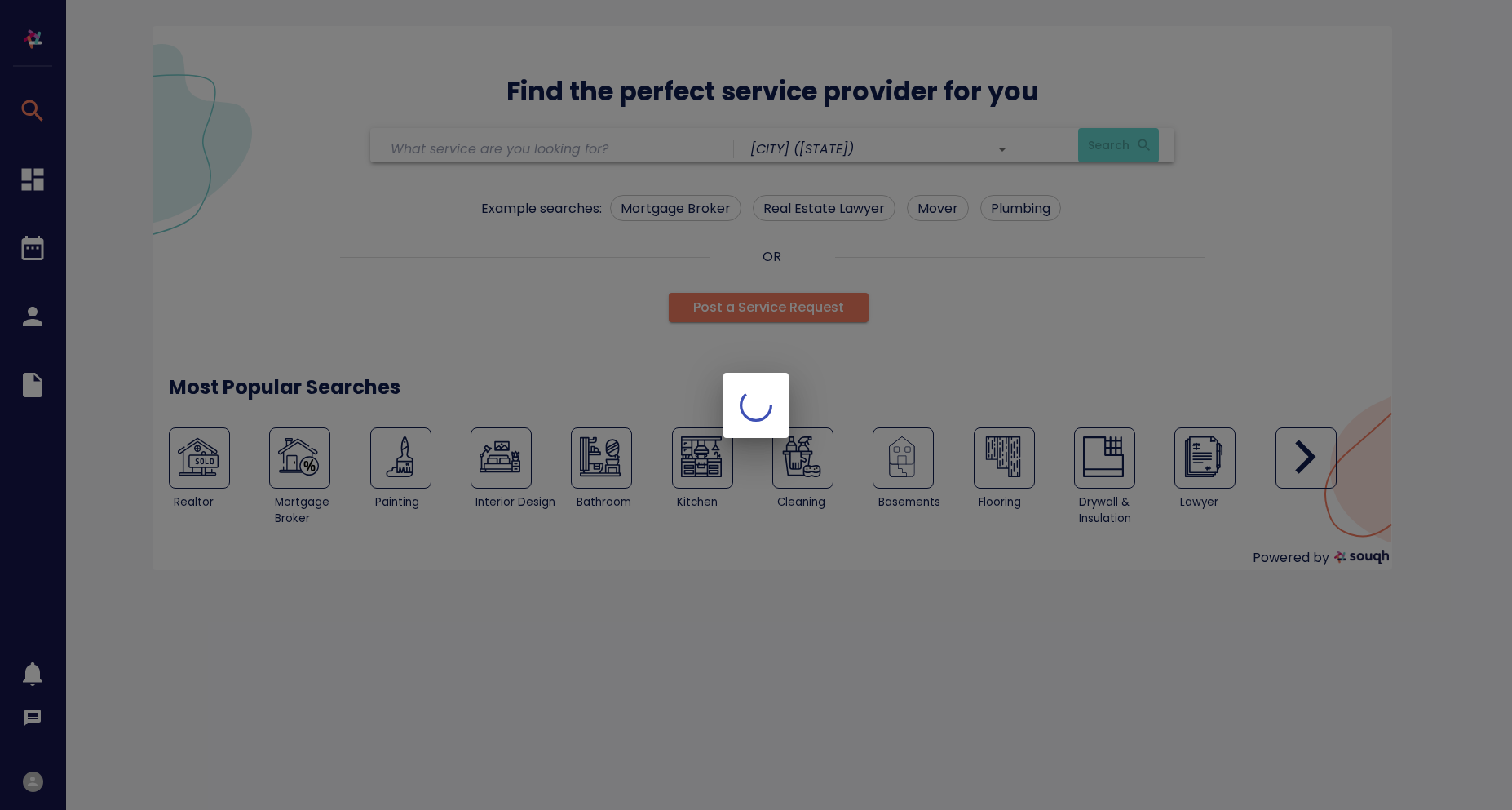 scroll, scrollTop: 0, scrollLeft: 0, axis: both 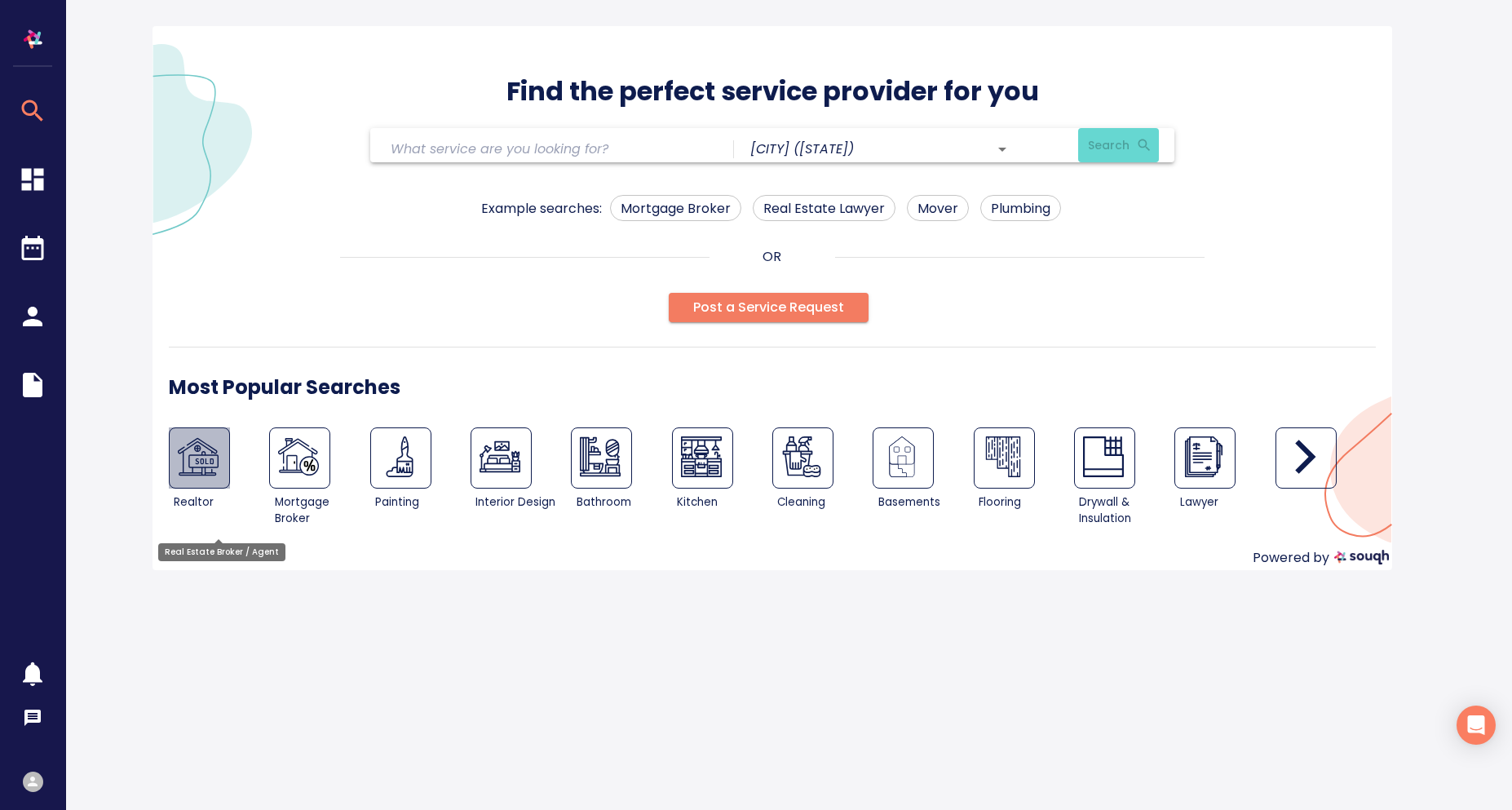 click at bounding box center [198, 457] 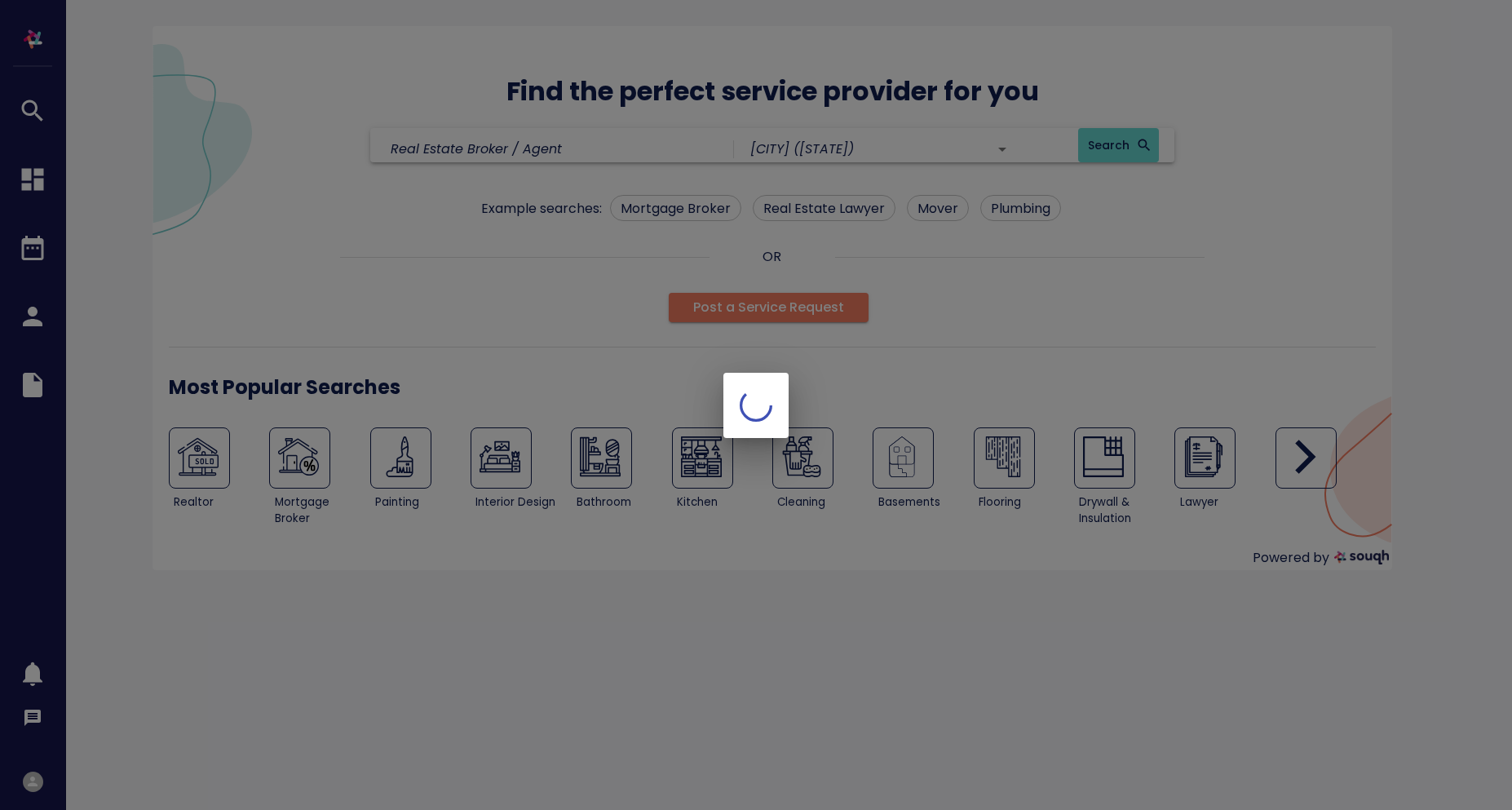 scroll, scrollTop: 0, scrollLeft: 0, axis: both 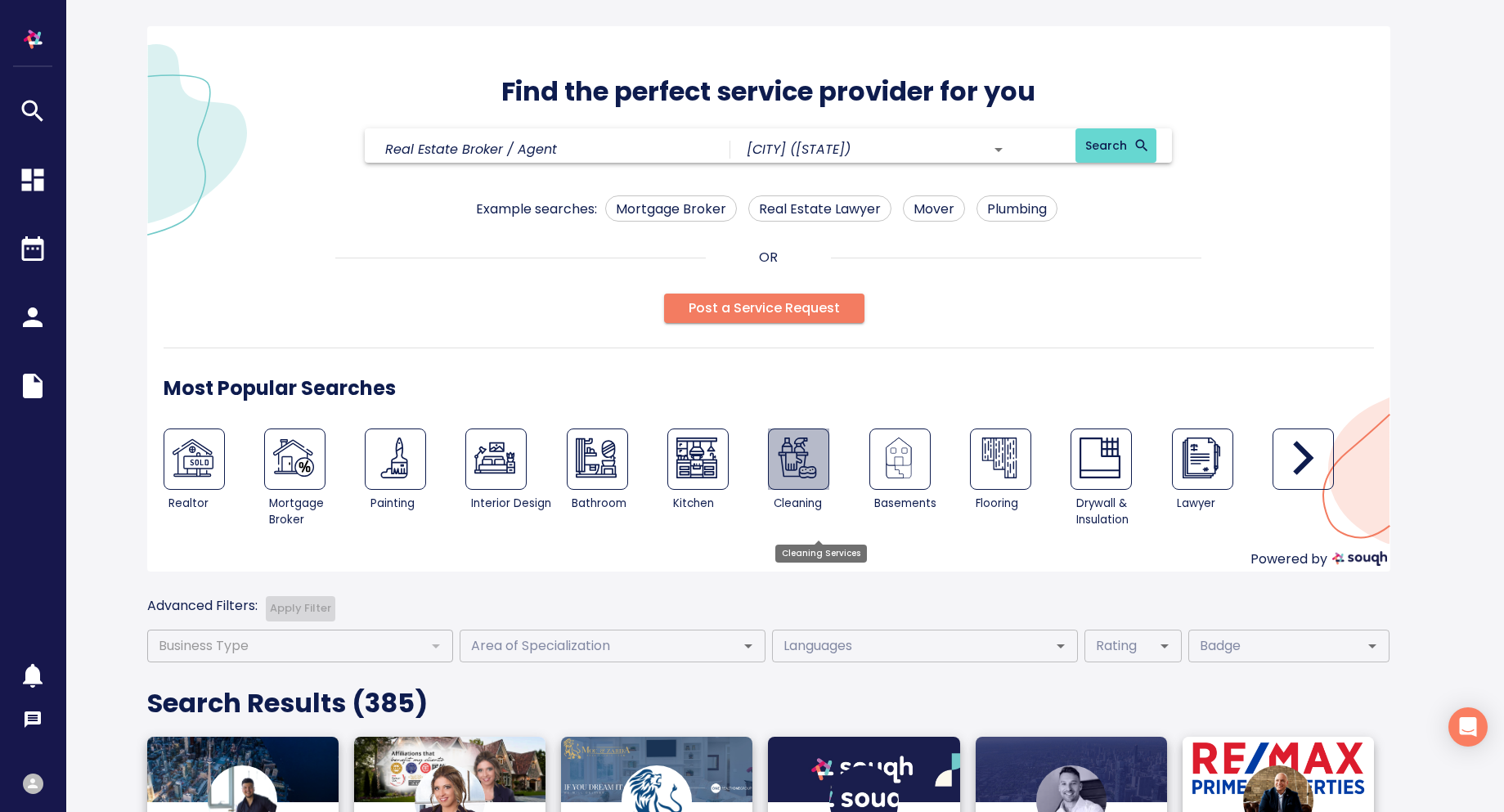 click at bounding box center [797, 458] 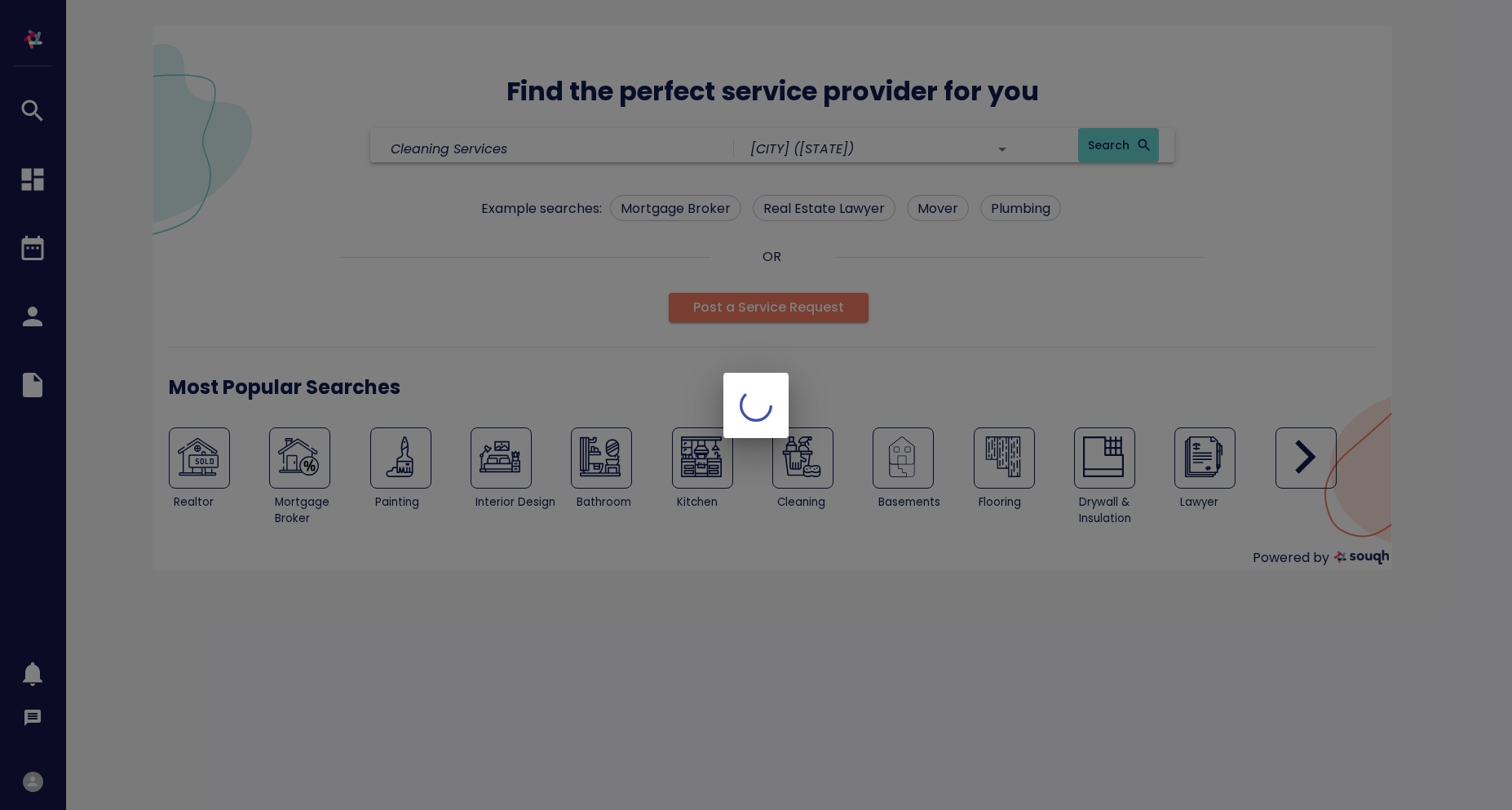 scroll, scrollTop: 0, scrollLeft: 0, axis: both 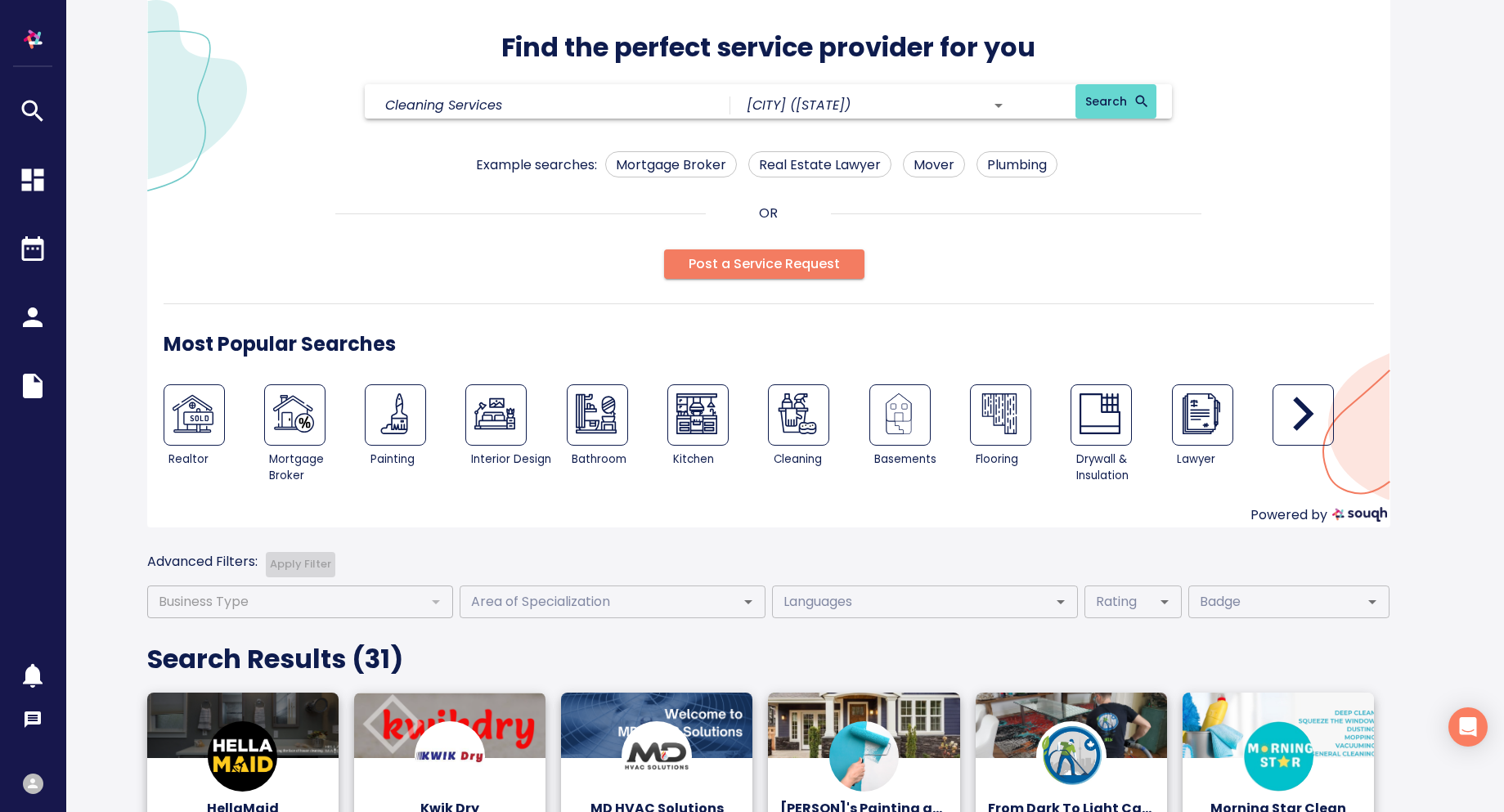 click at bounding box center (33, 39) 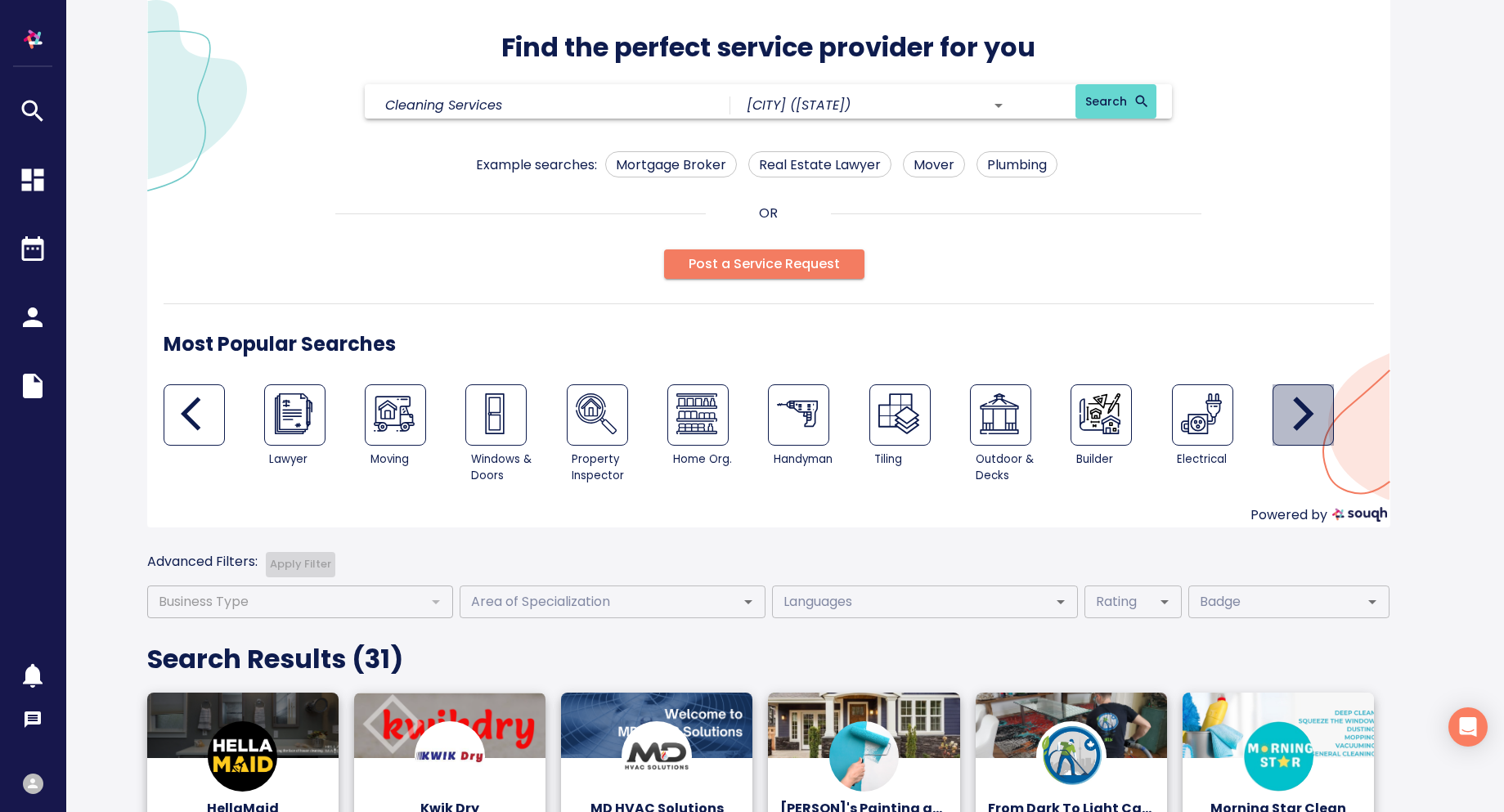 click 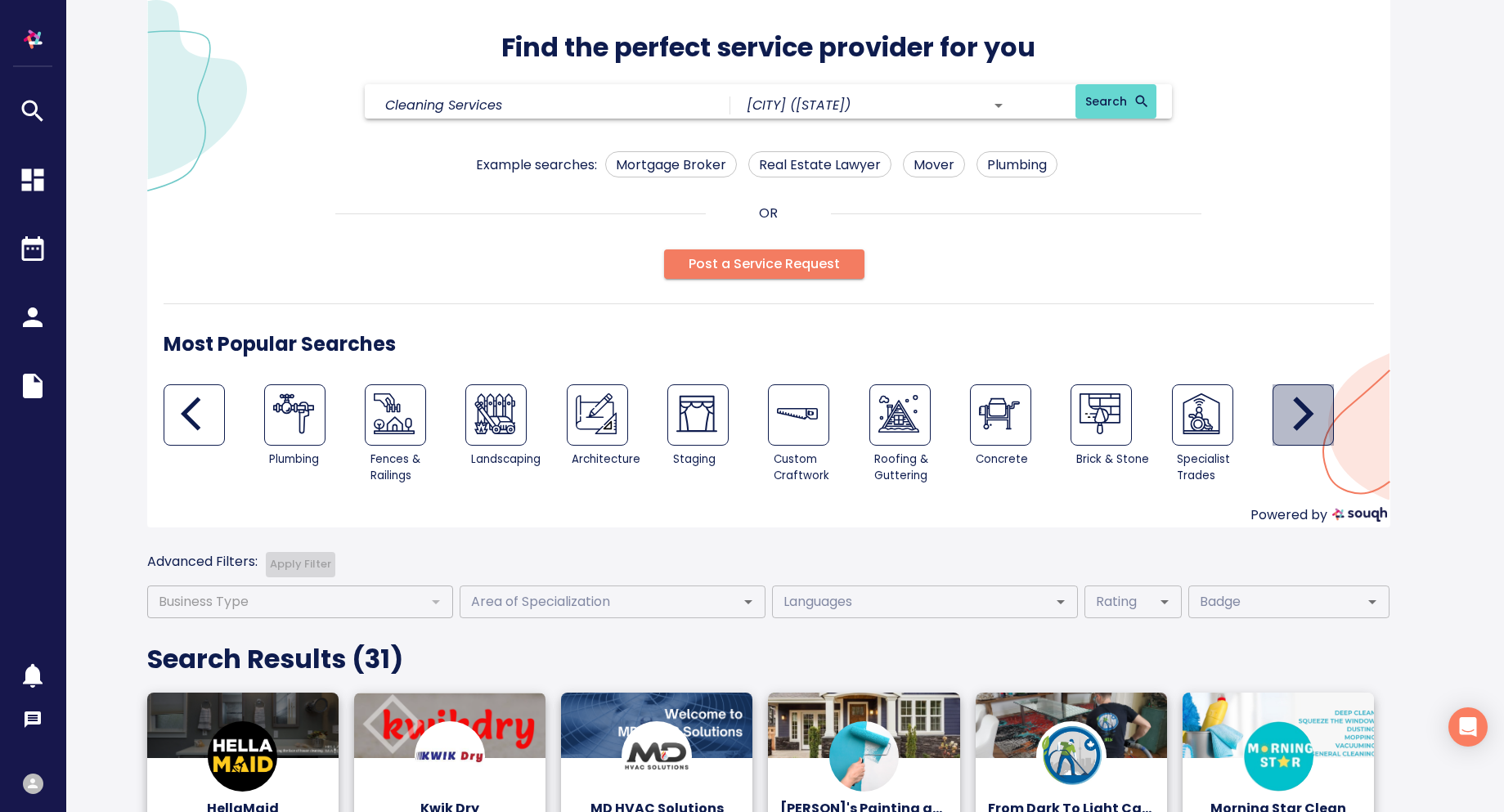 click 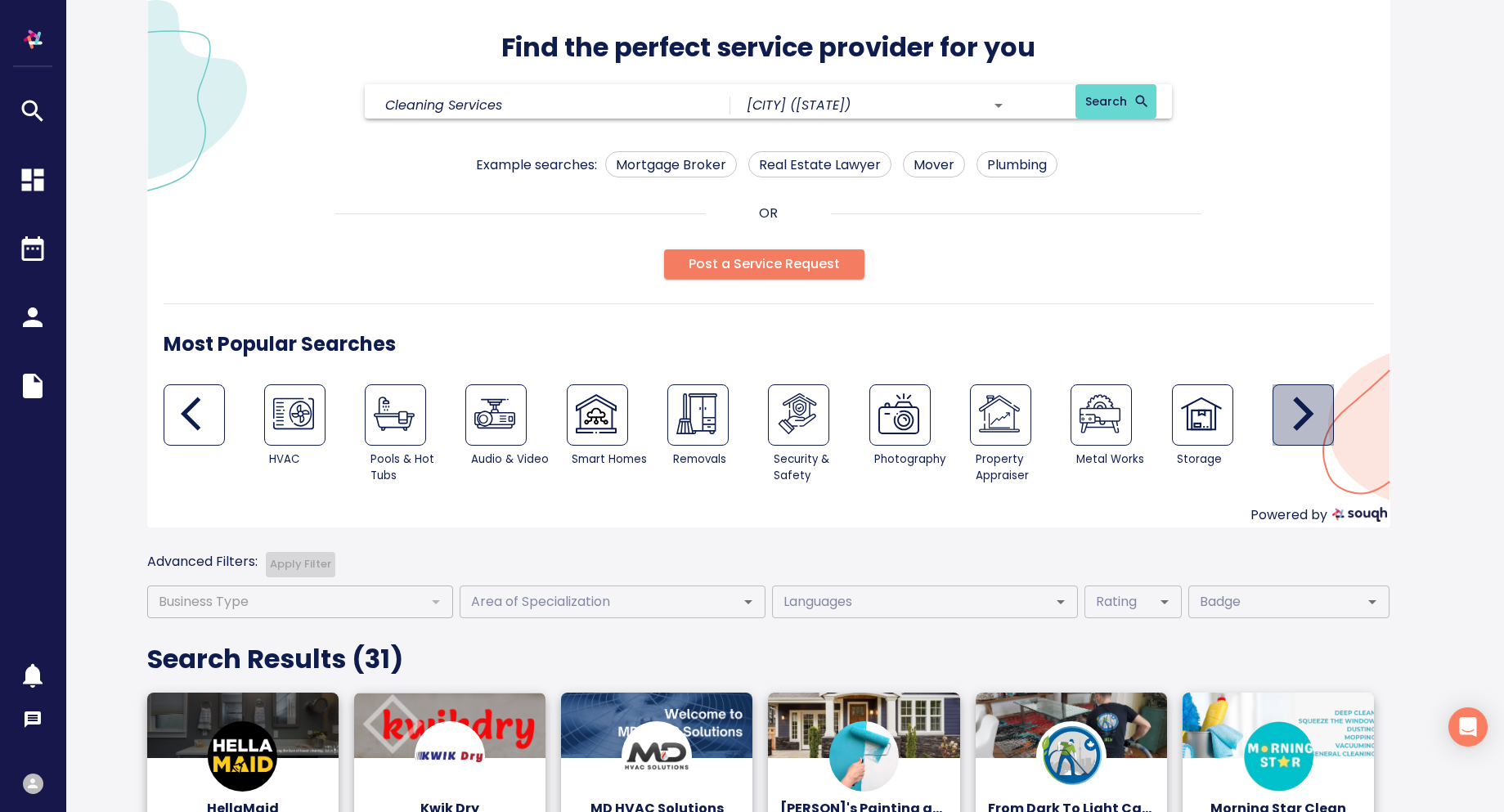click 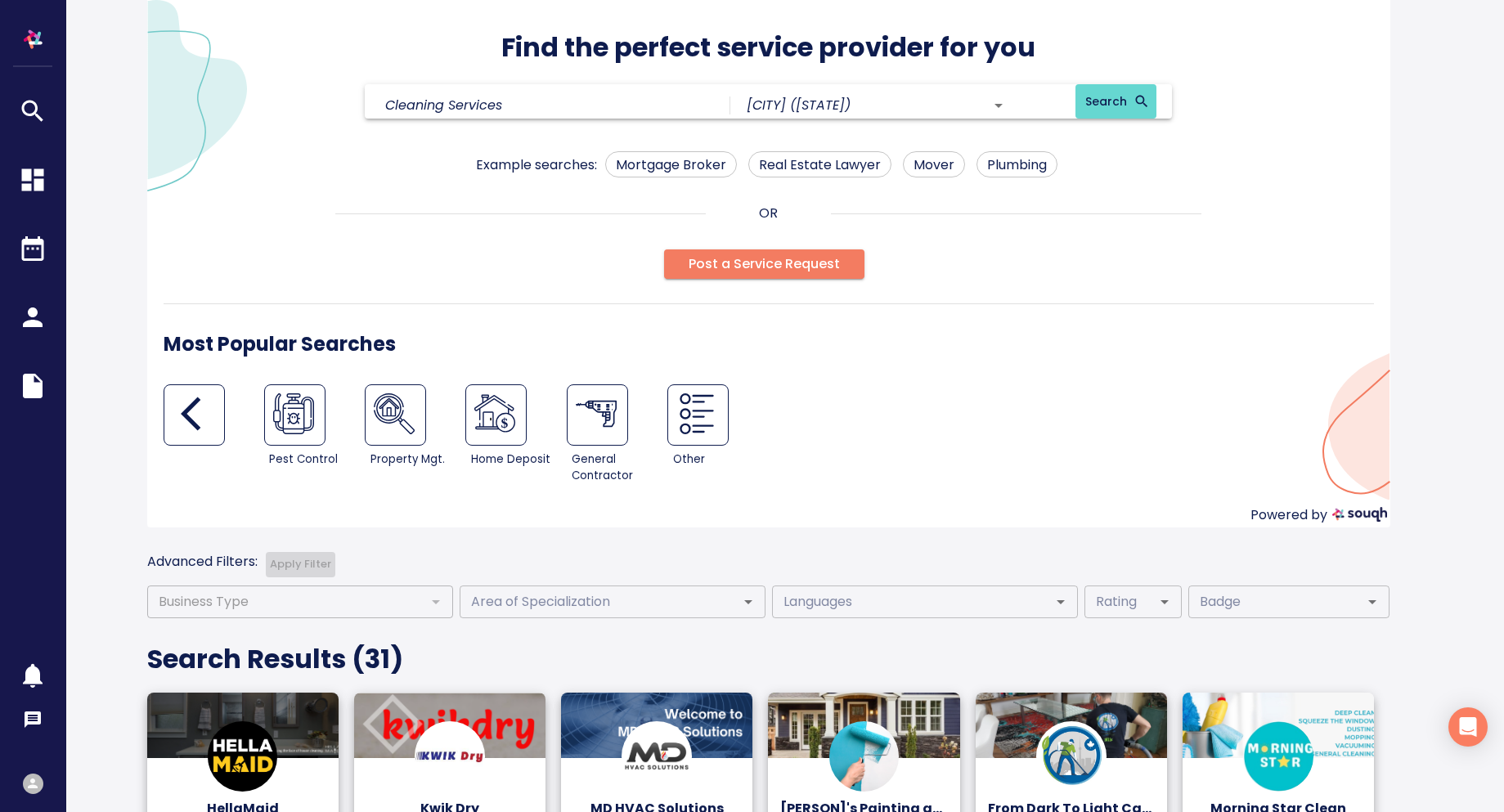 click on "Pest Control Property Mgt. Home Deposit General Contractor Other" at bounding box center (769, 437) 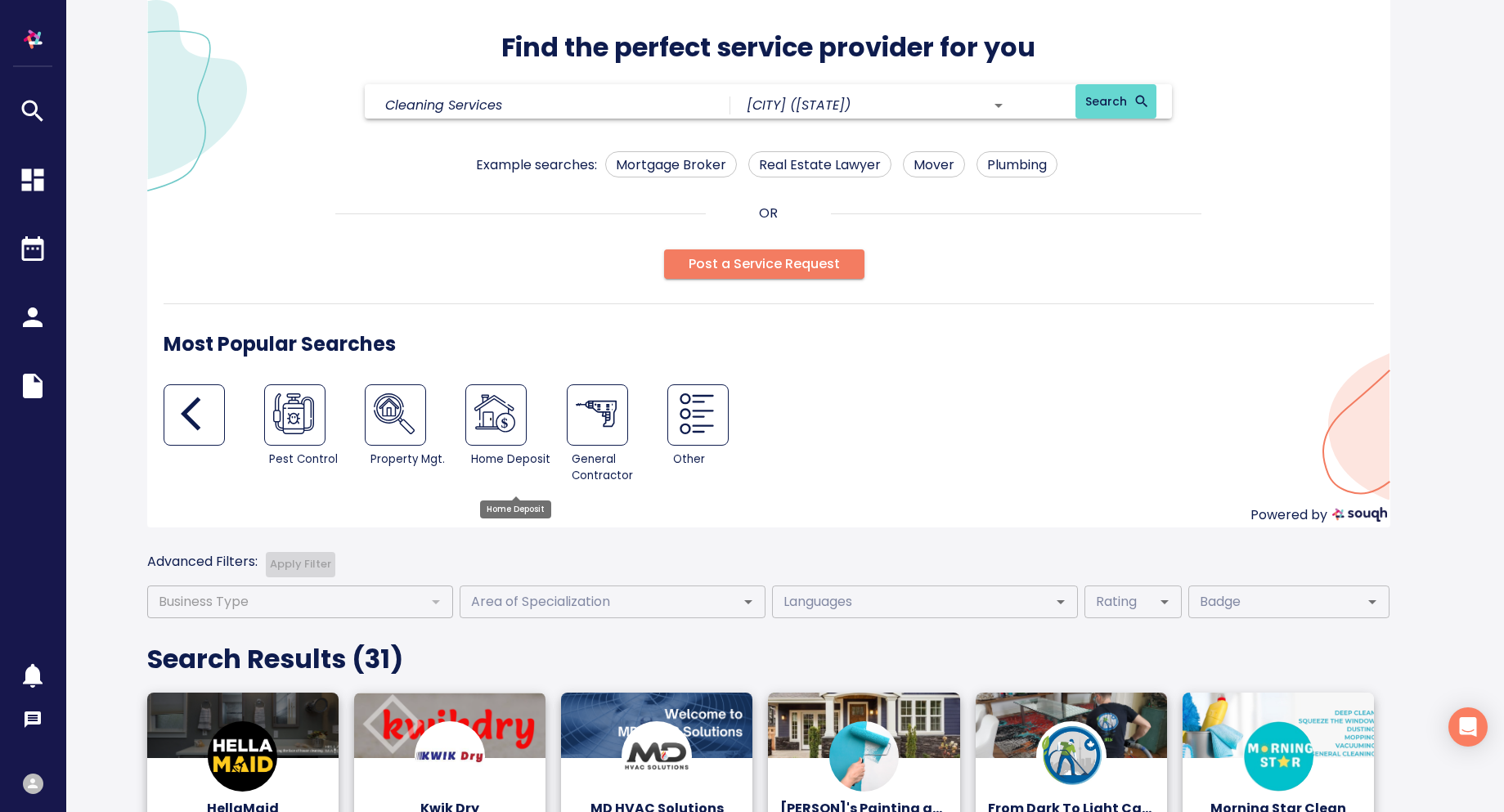 click at bounding box center (495, 414) 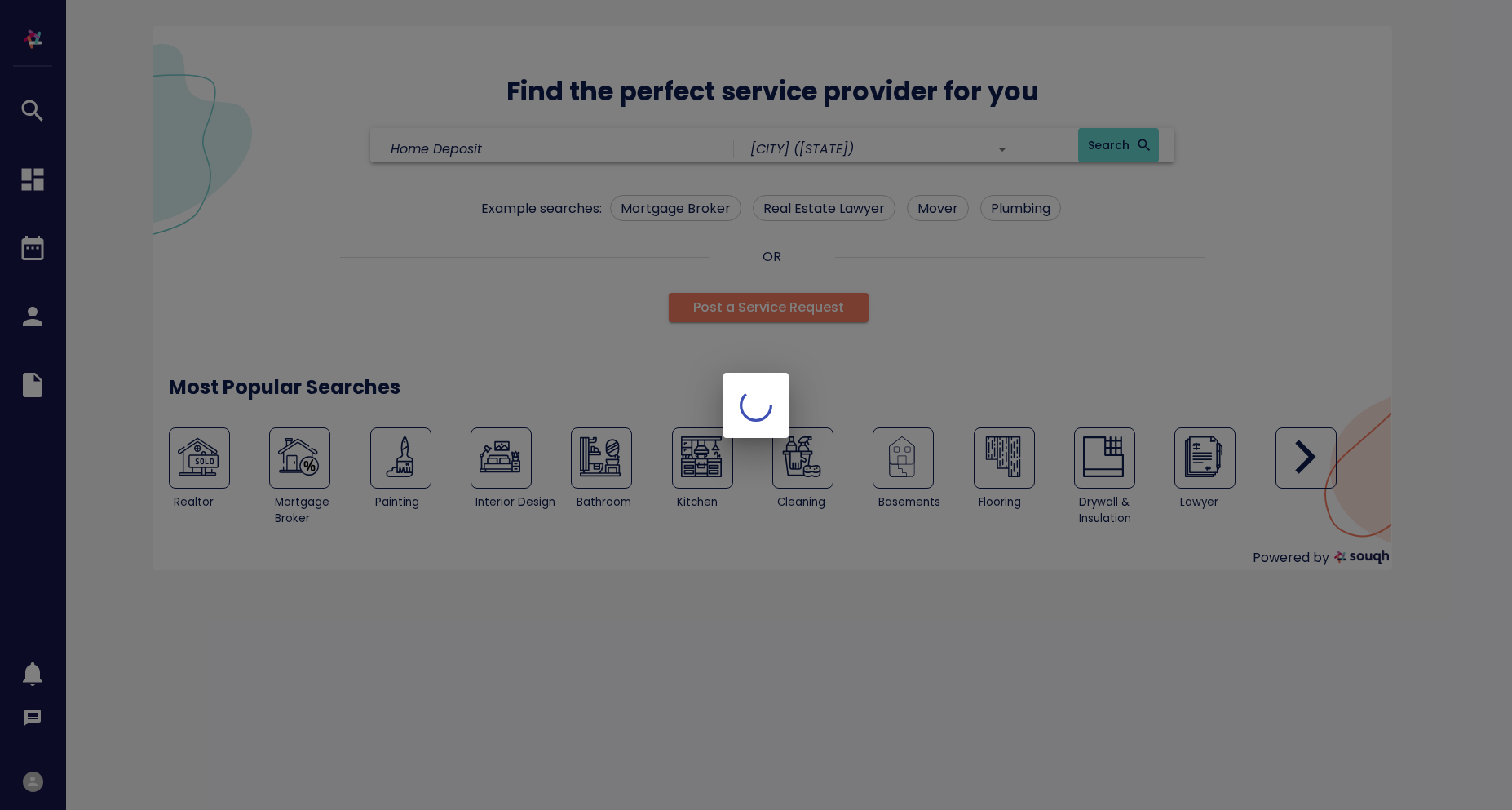 scroll, scrollTop: 0, scrollLeft: 0, axis: both 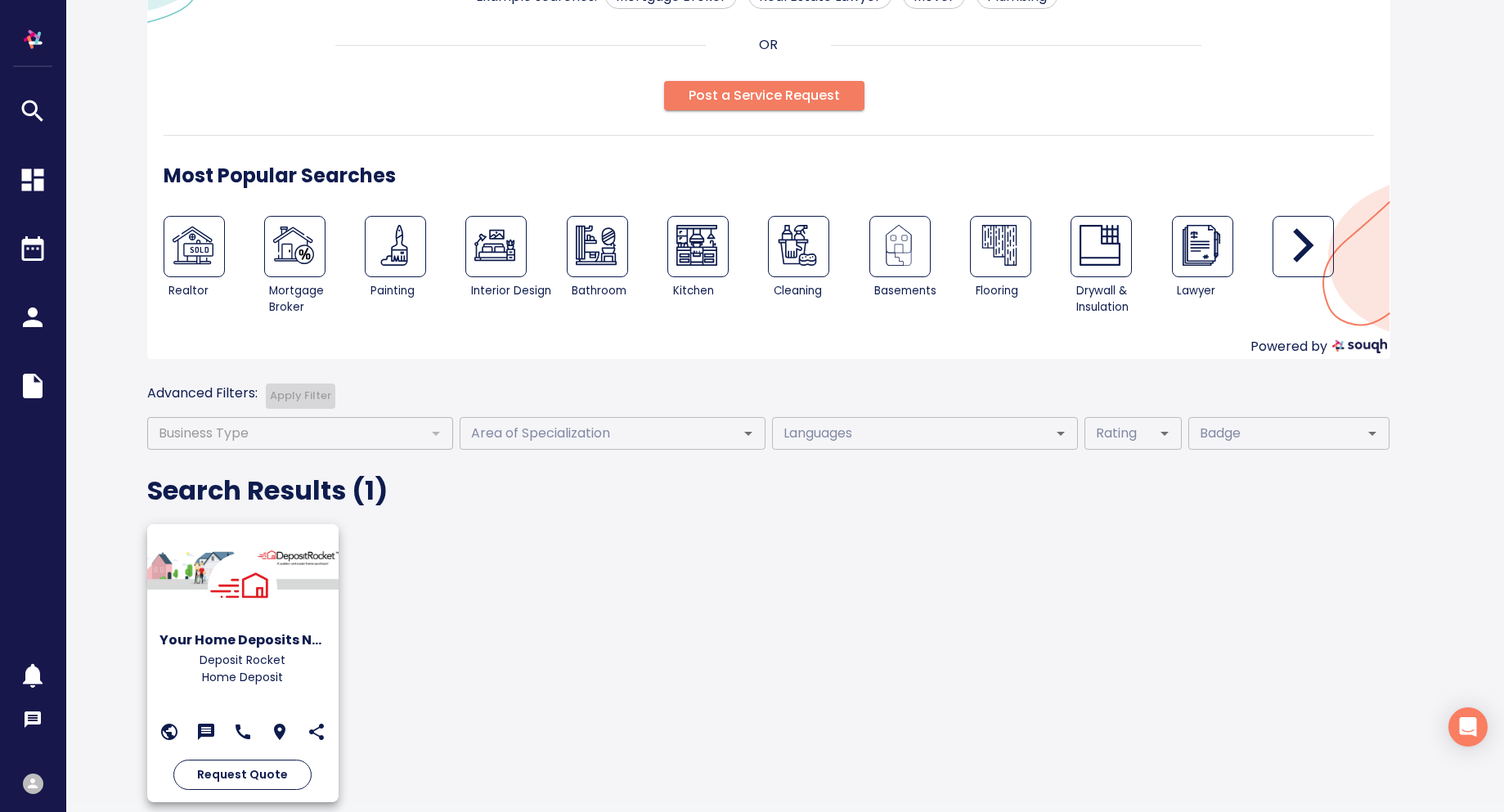 click at bounding box center [243, 588] 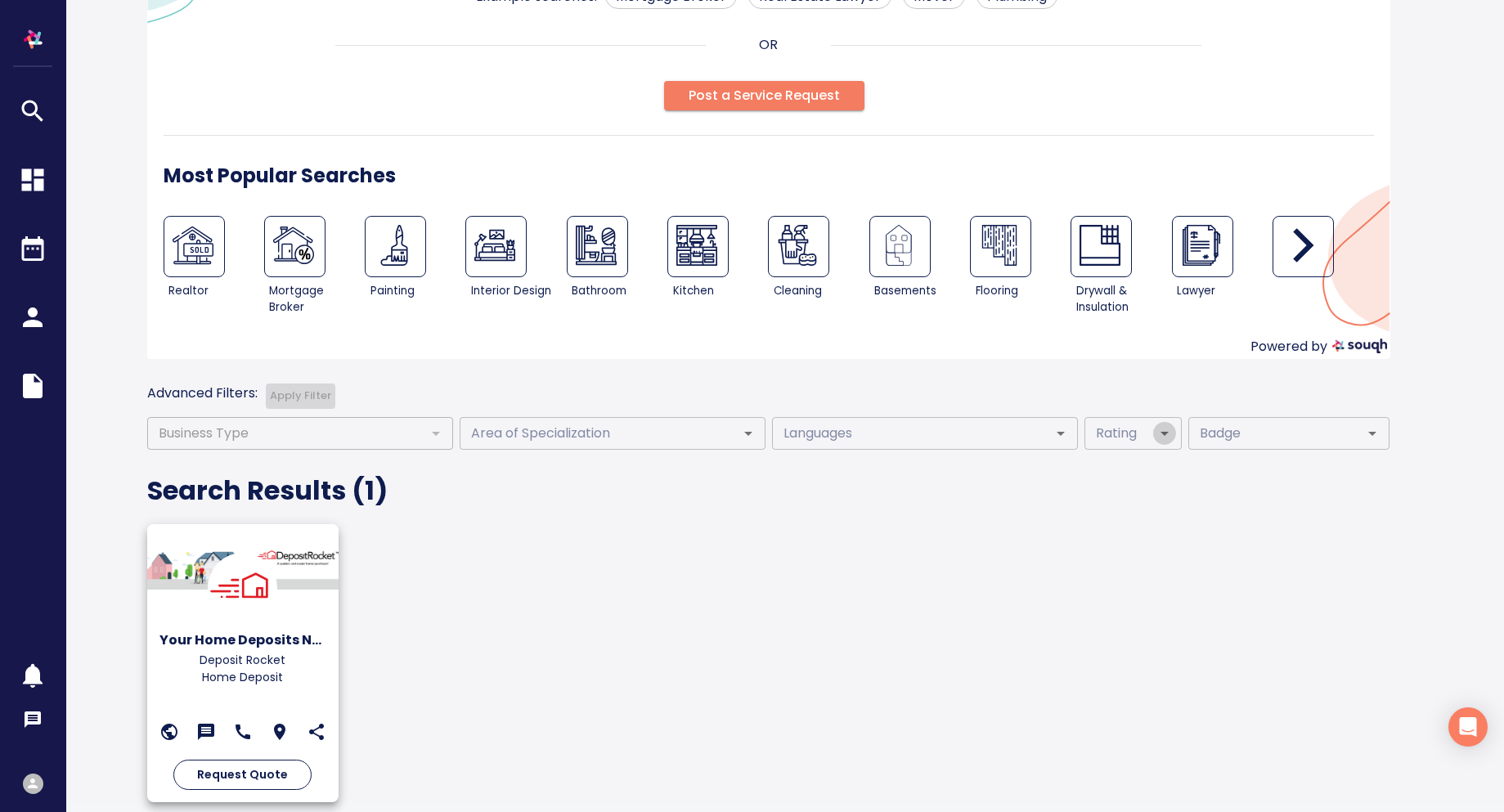 click 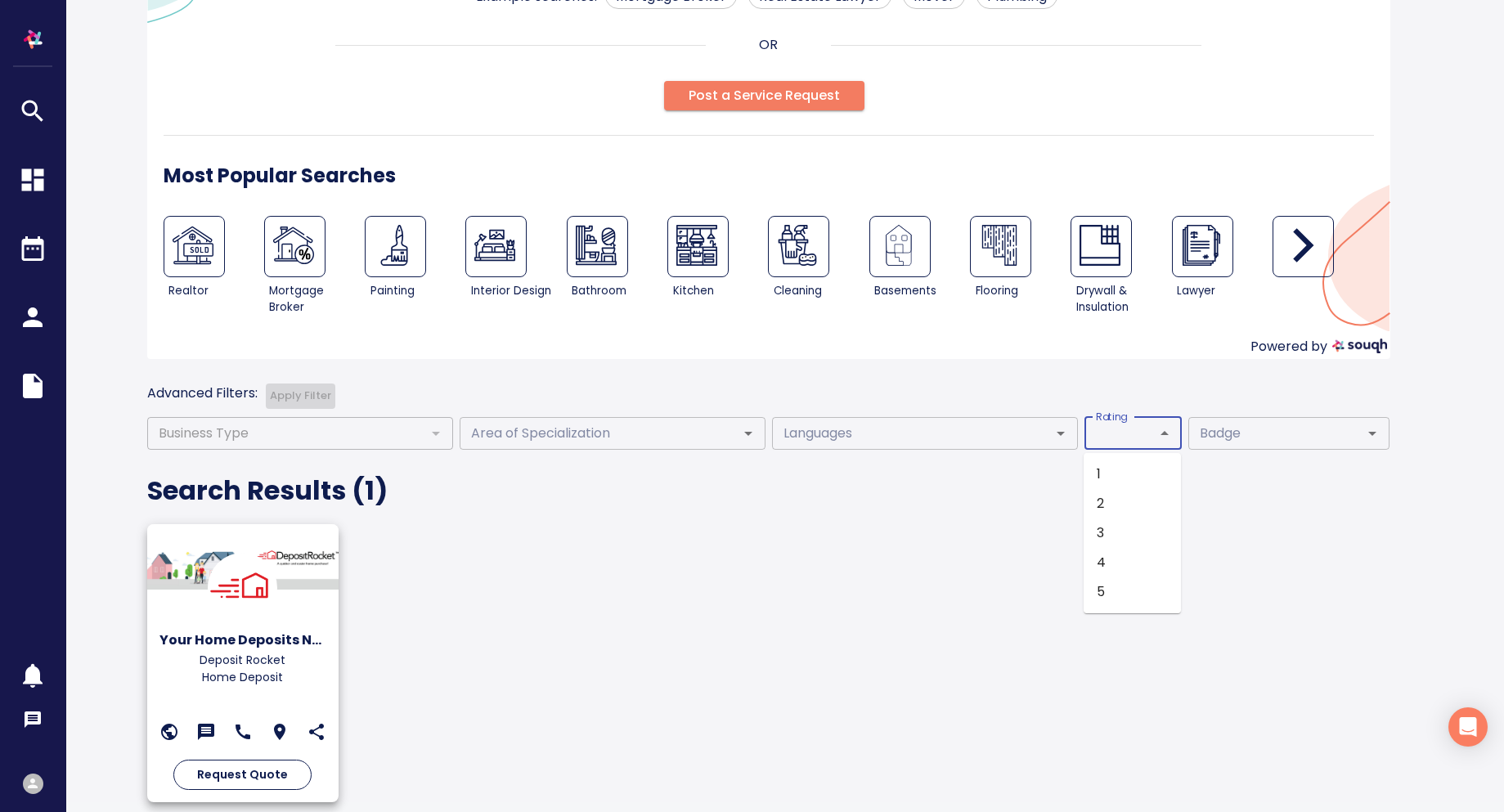click 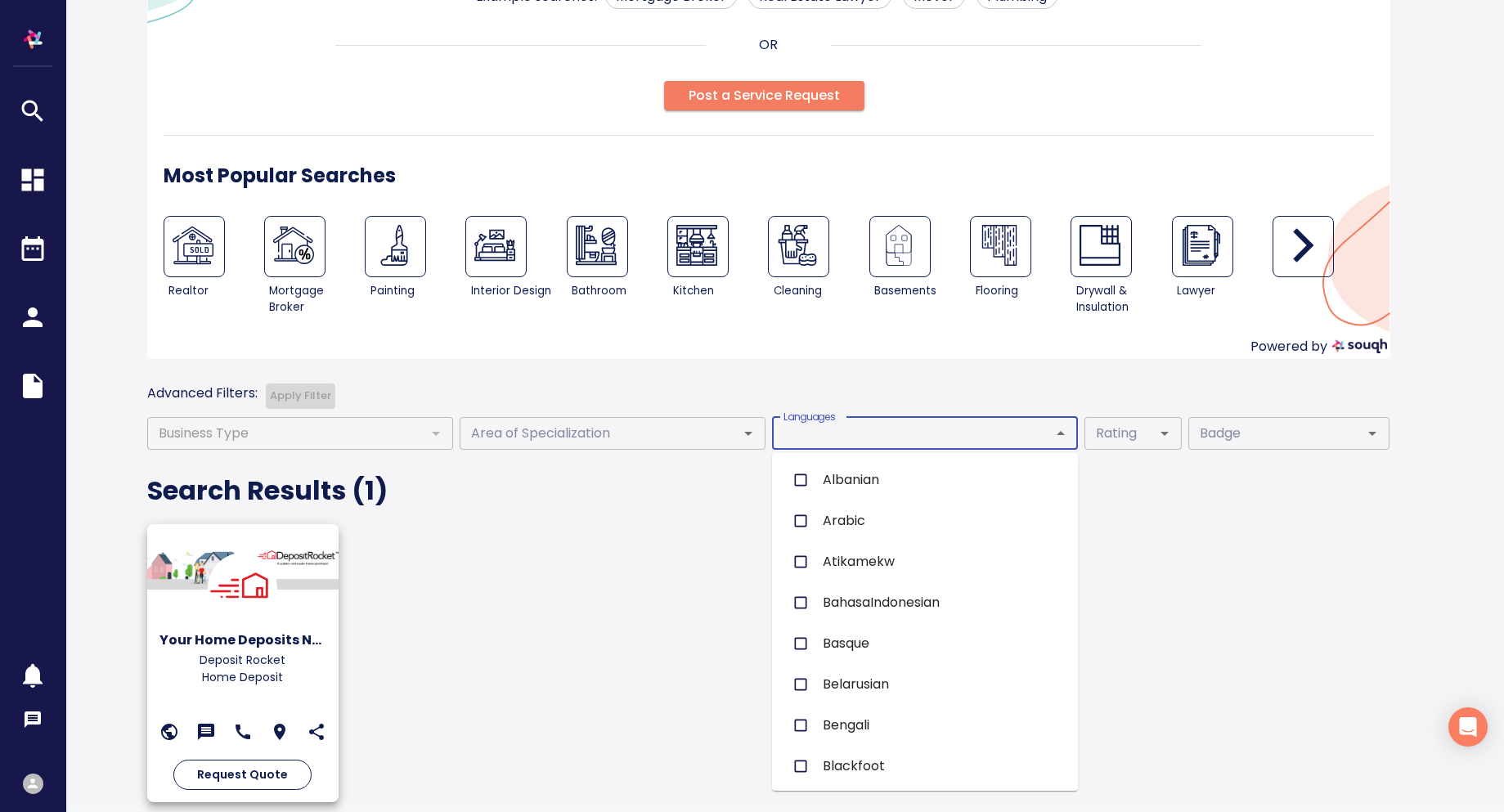 click 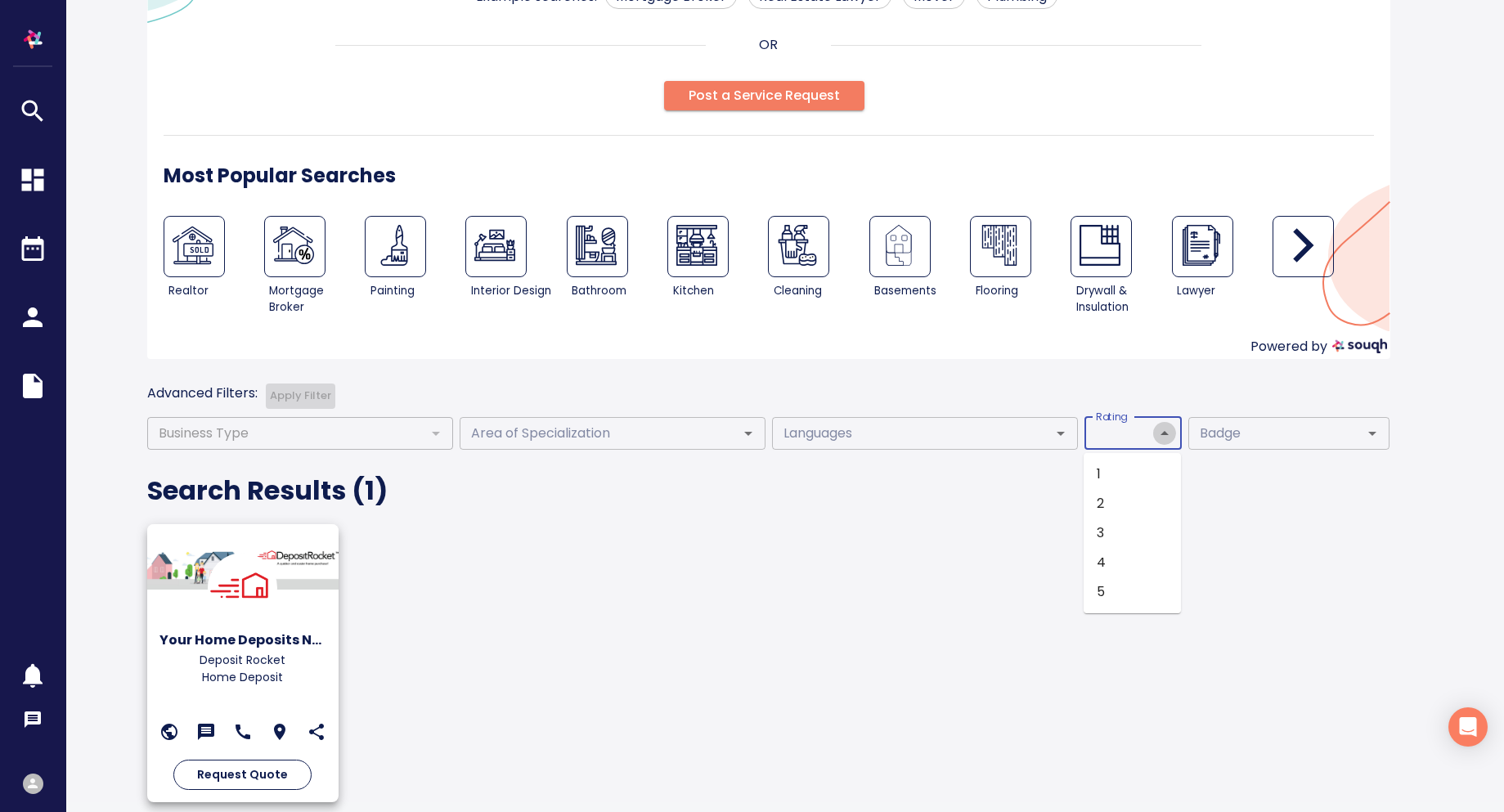 drag, startPoint x: 1165, startPoint y: 435, endPoint x: 1165, endPoint y: 420, distance: 15 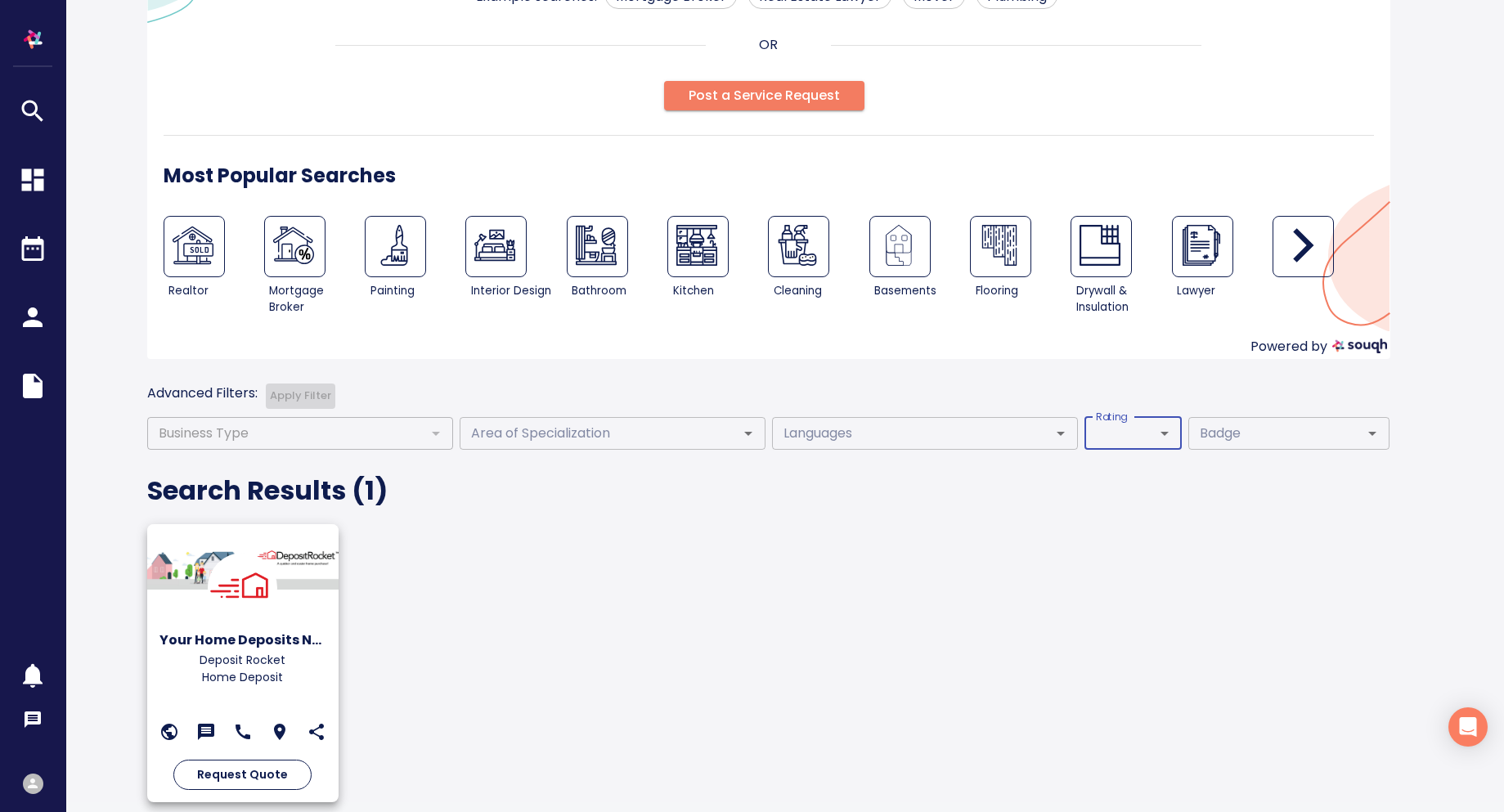 click at bounding box center (1361, 433) 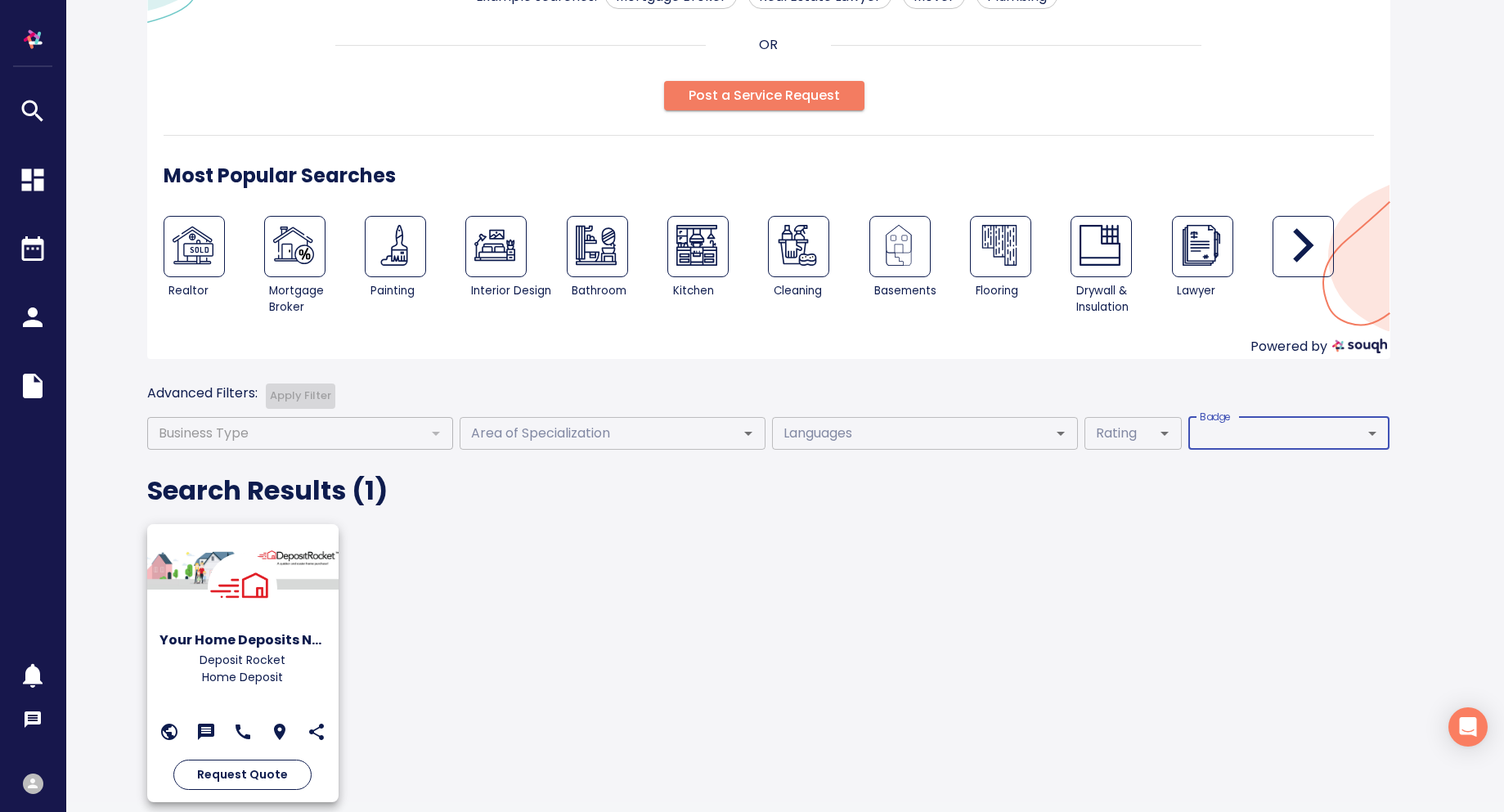 click 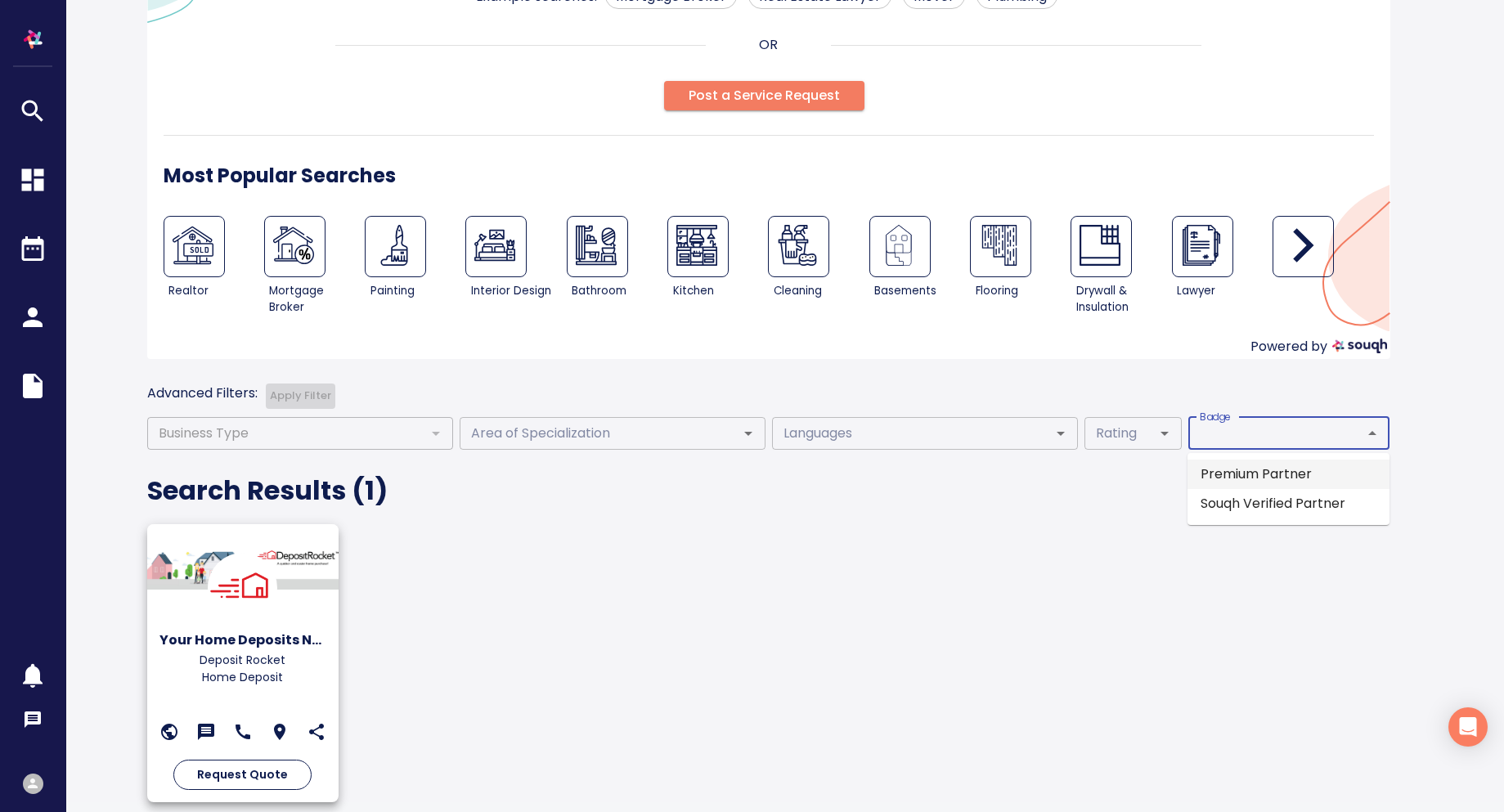 click on "Premium Partner" at bounding box center (1288, 474) 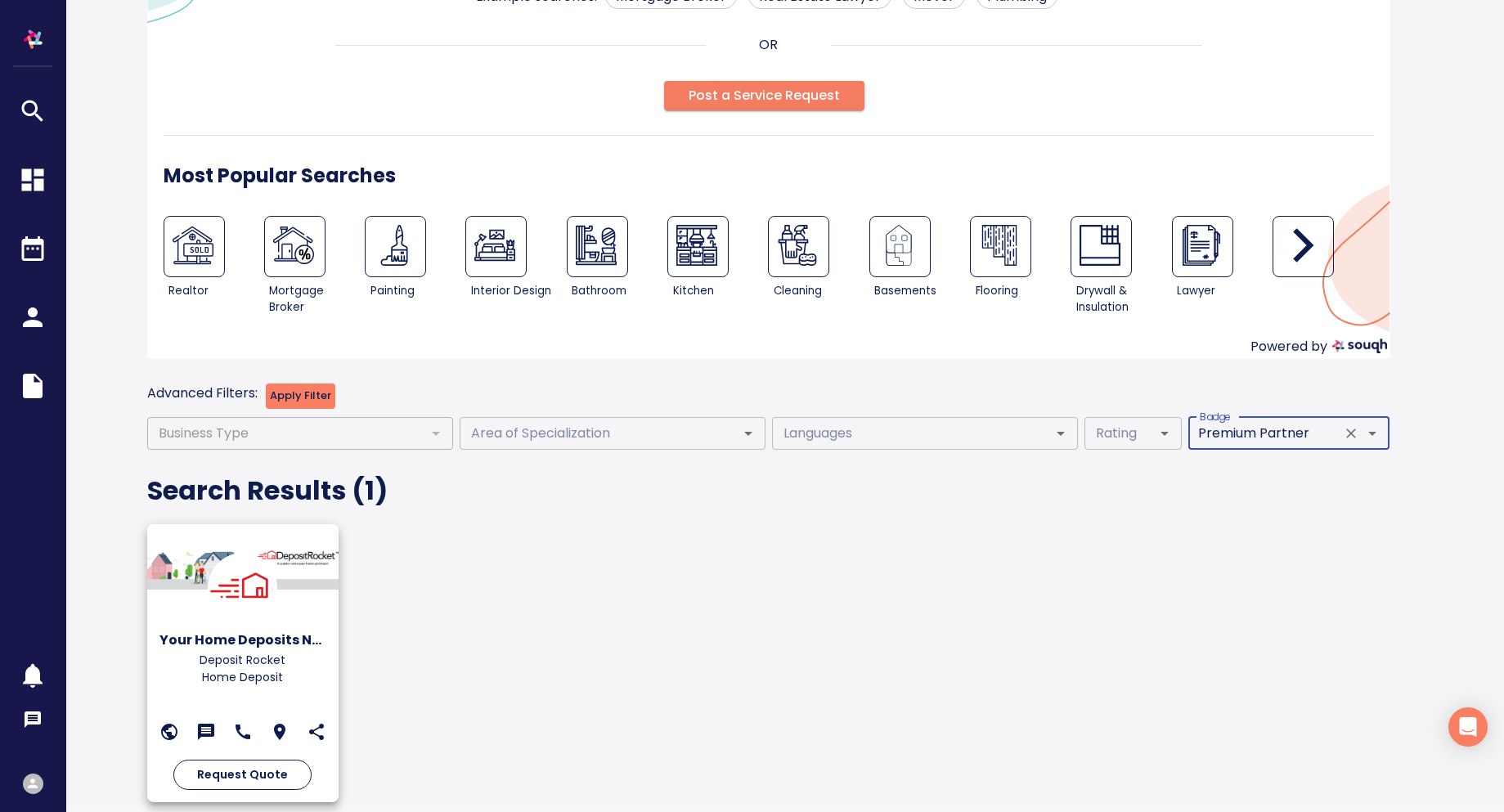 click on "Apply Filter" at bounding box center [300, 396] 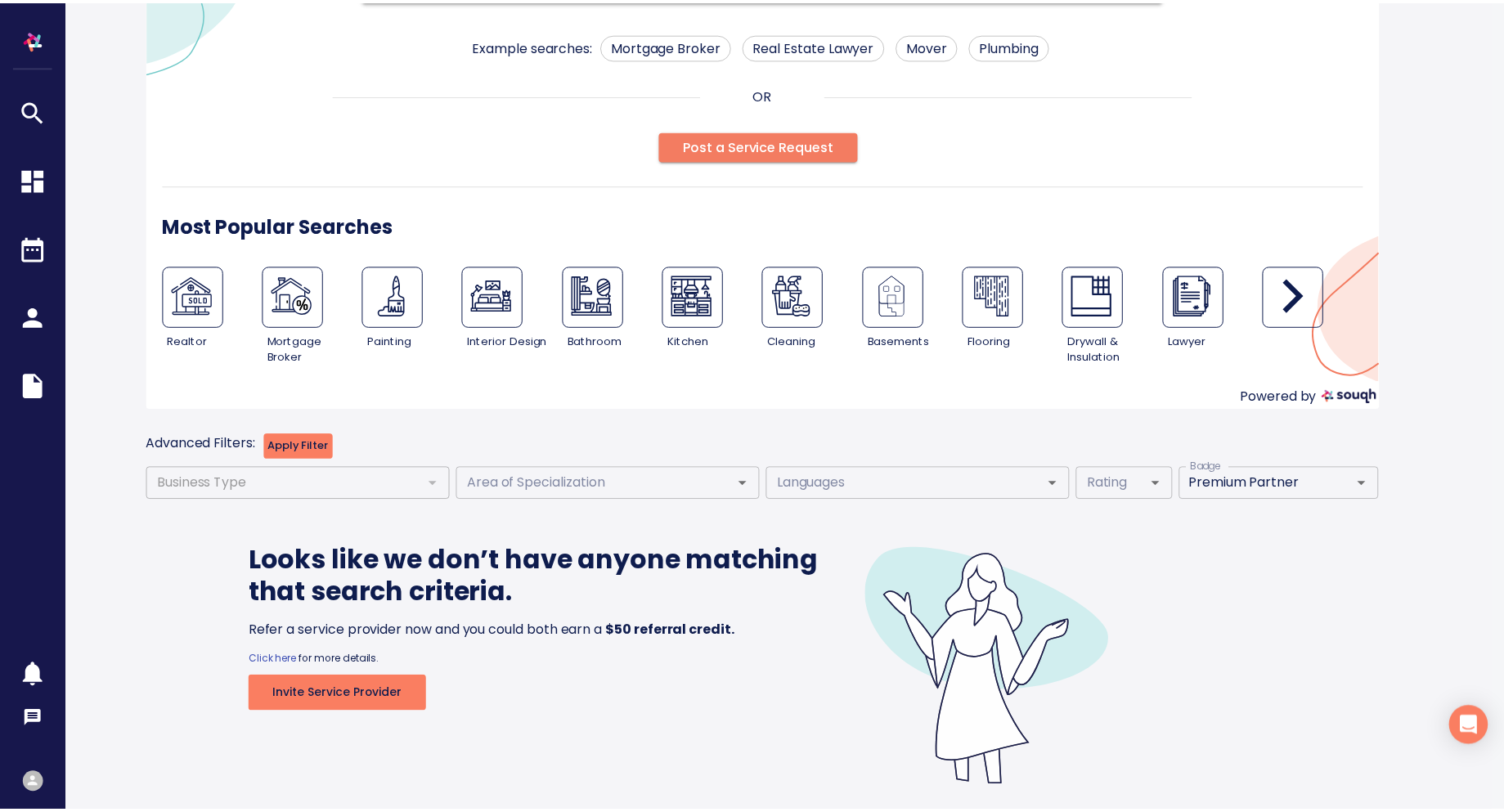 scroll, scrollTop: 163, scrollLeft: 0, axis: vertical 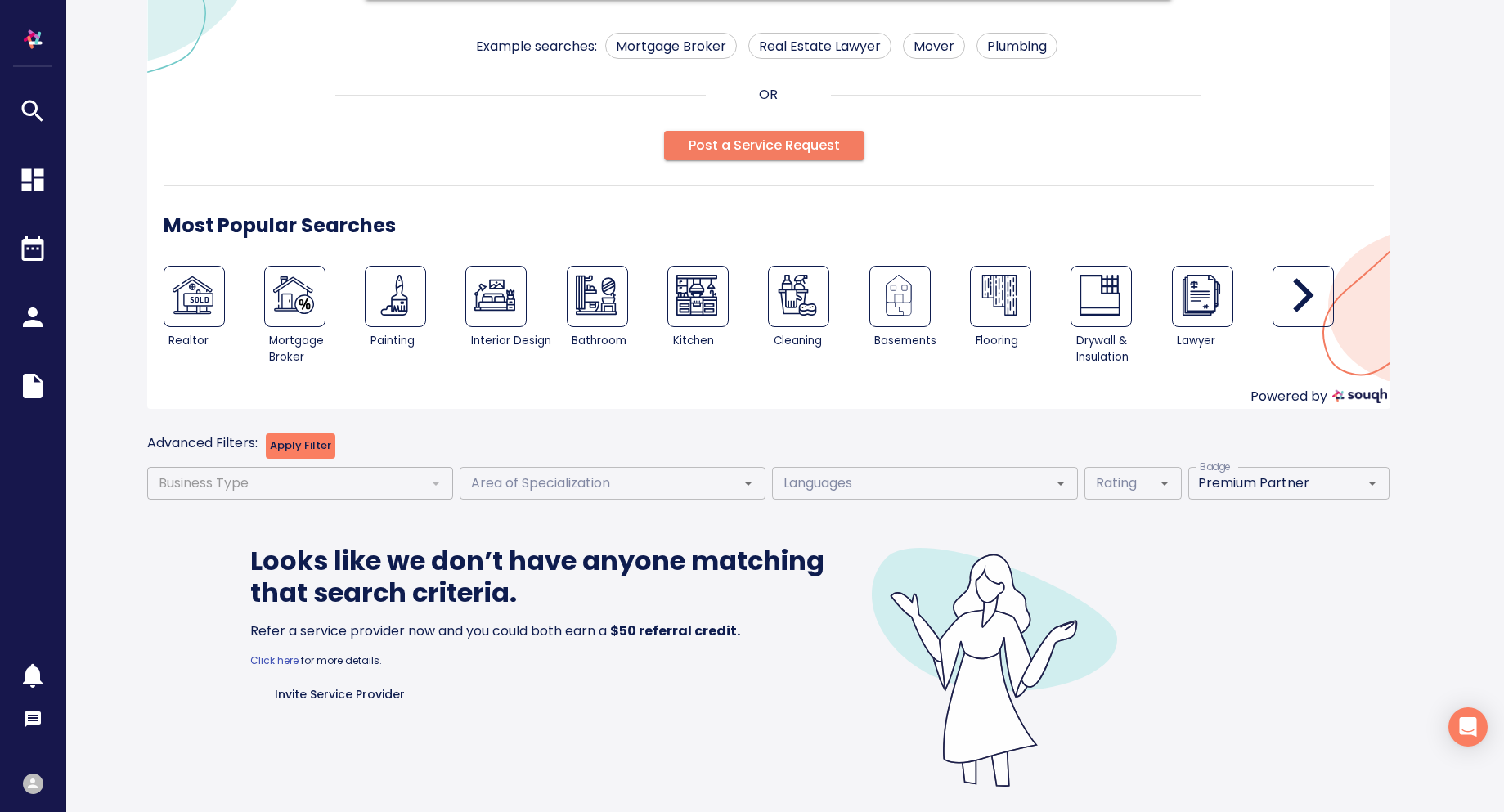 click on "Invite Service Provider" at bounding box center [339, 694] 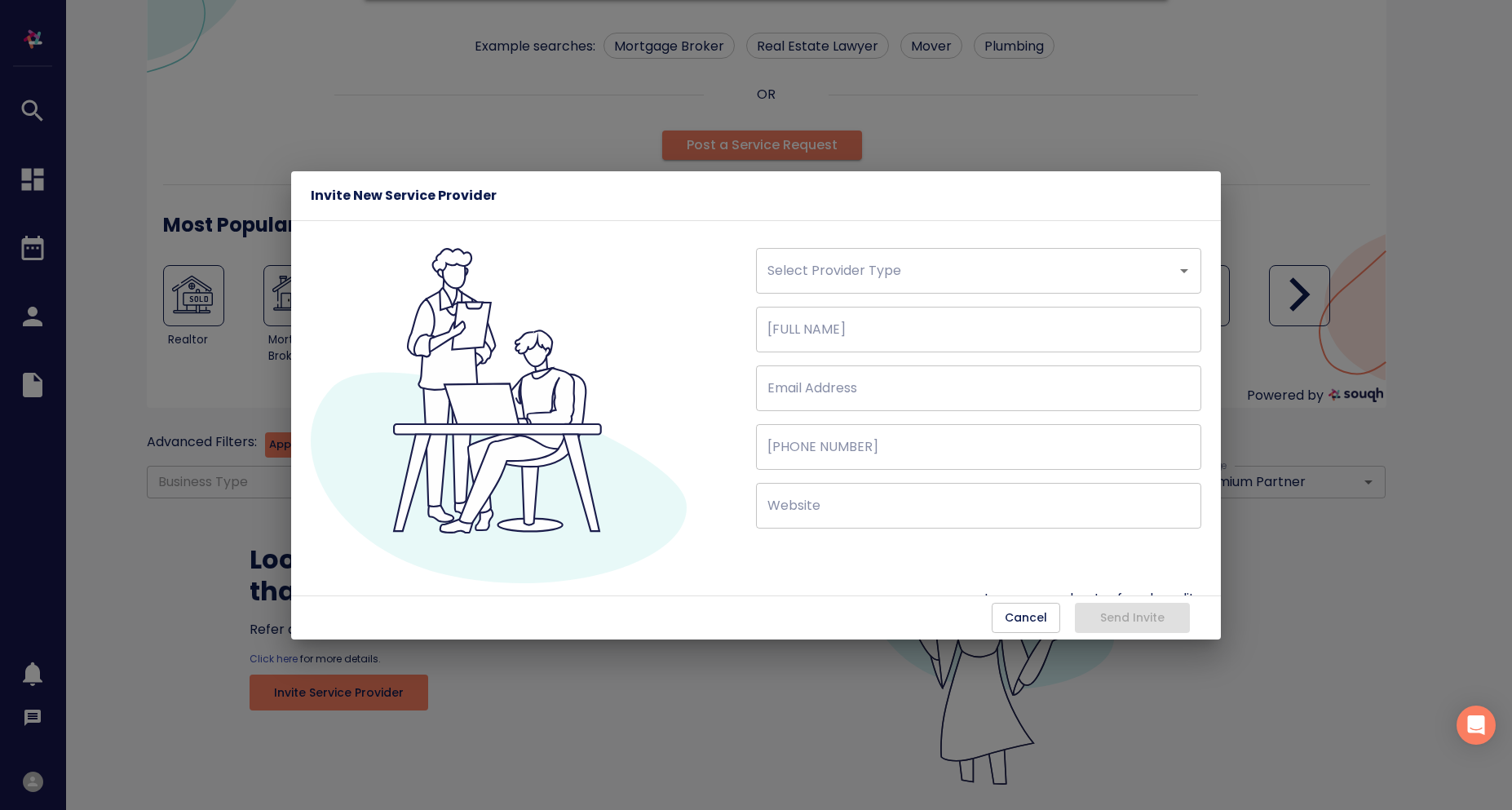 click 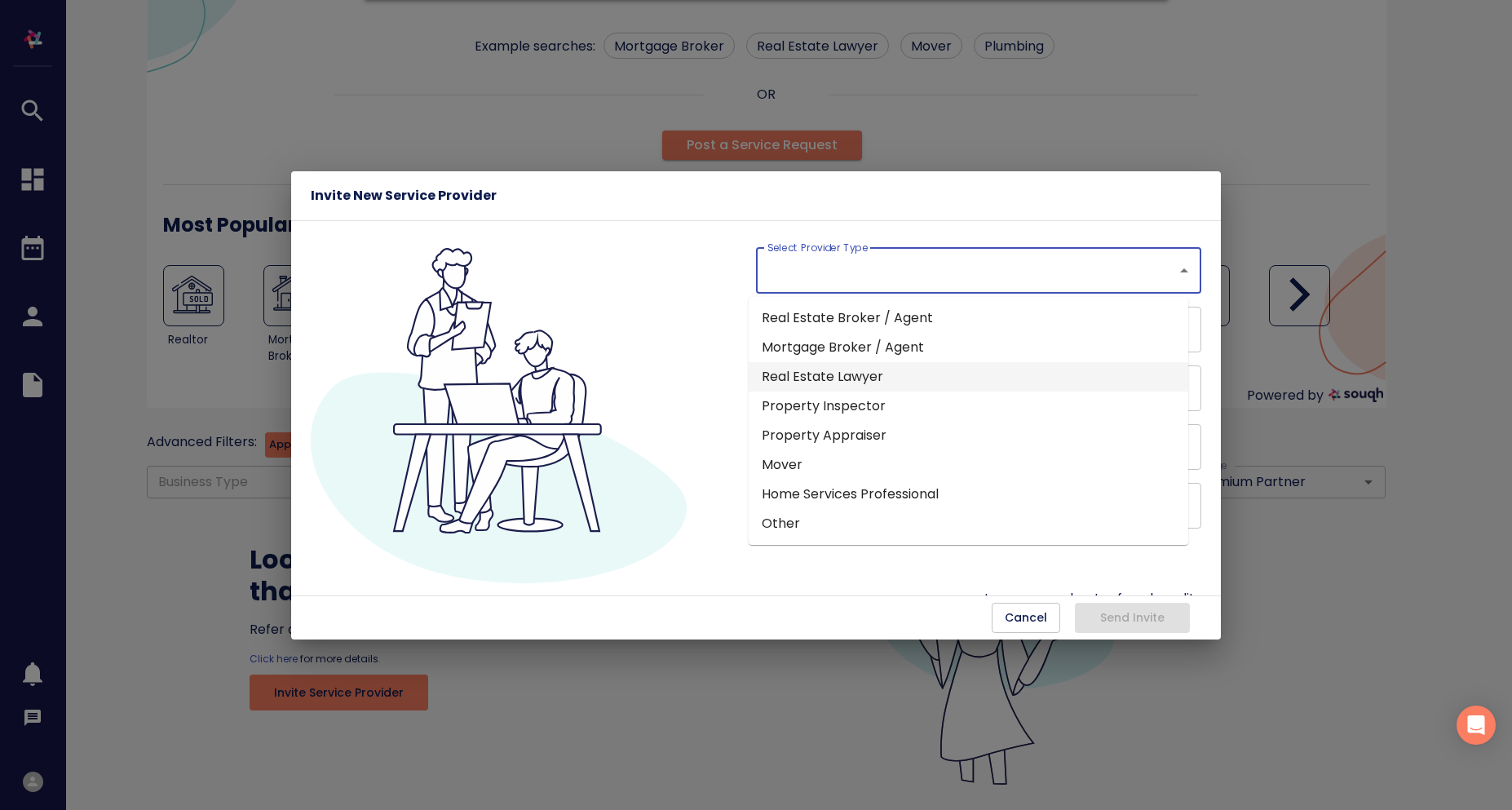 click on "Invite New Service Provider Select Provider Type Select Provider Type Full Name Full Name Email Address Email Address Phone Number Phone Number Website Website Learn more about referral credits Cancel Send Invite" at bounding box center (756, 405) 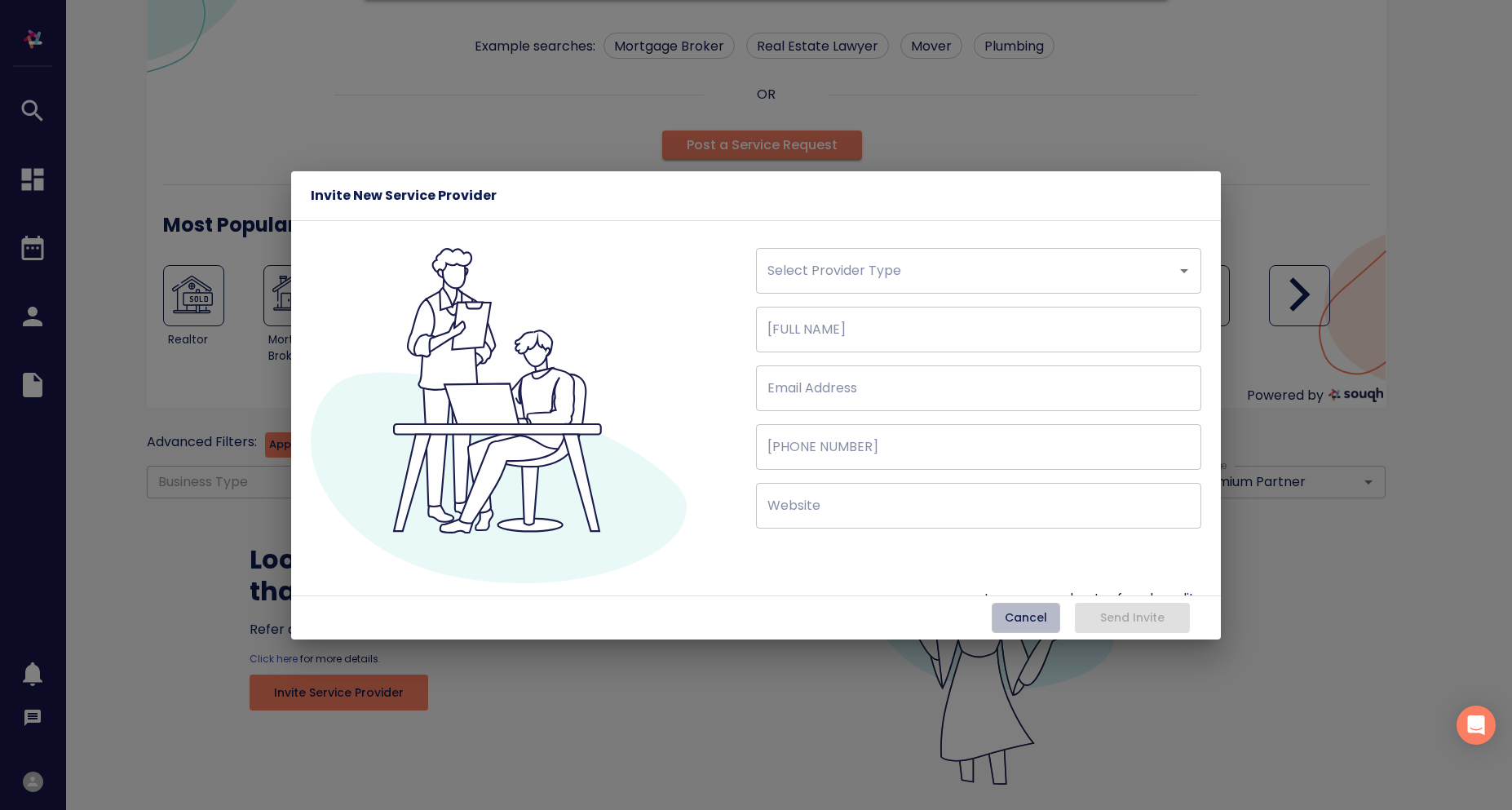 click on "Cancel" at bounding box center [1026, 617] 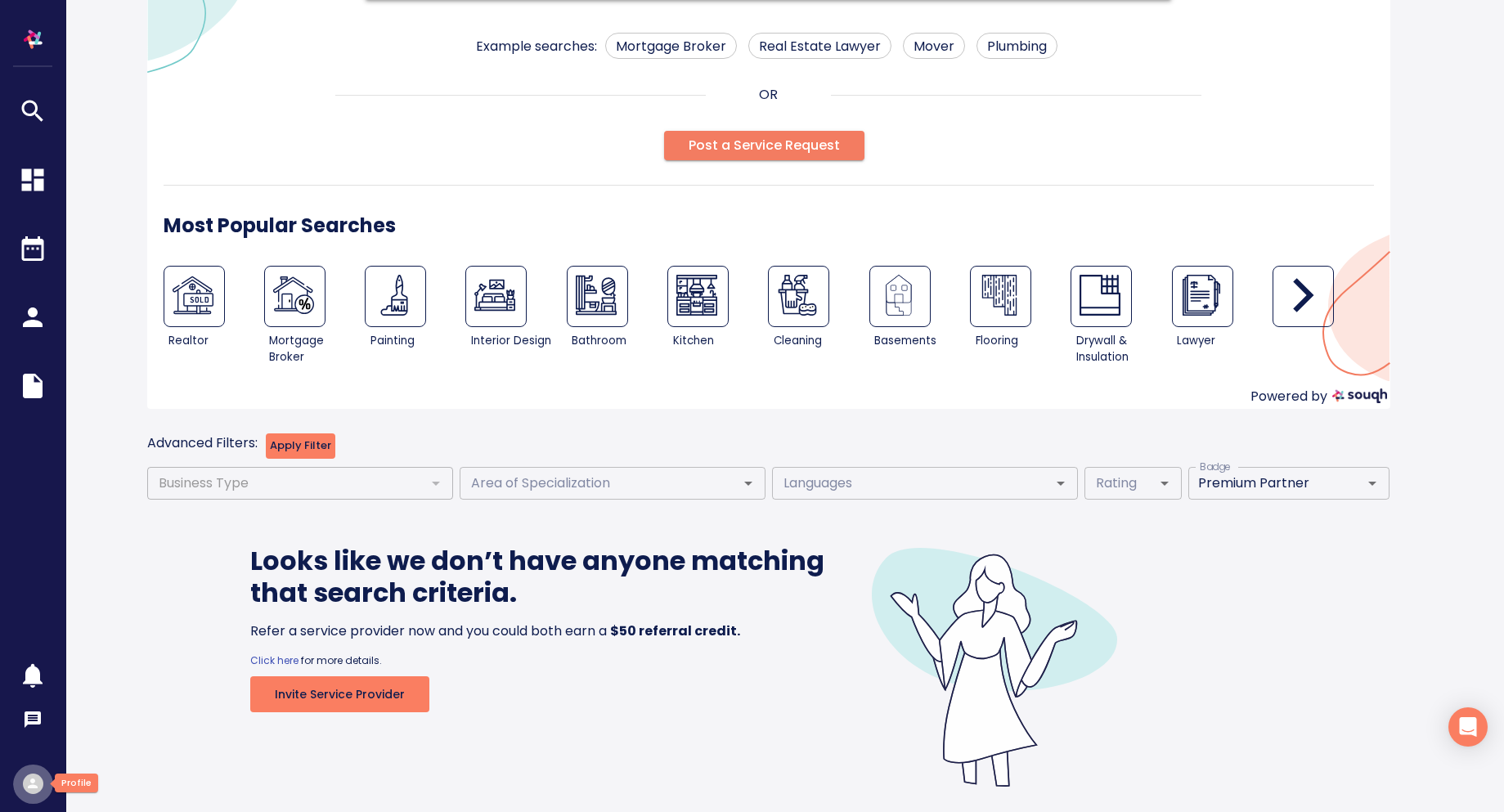 click 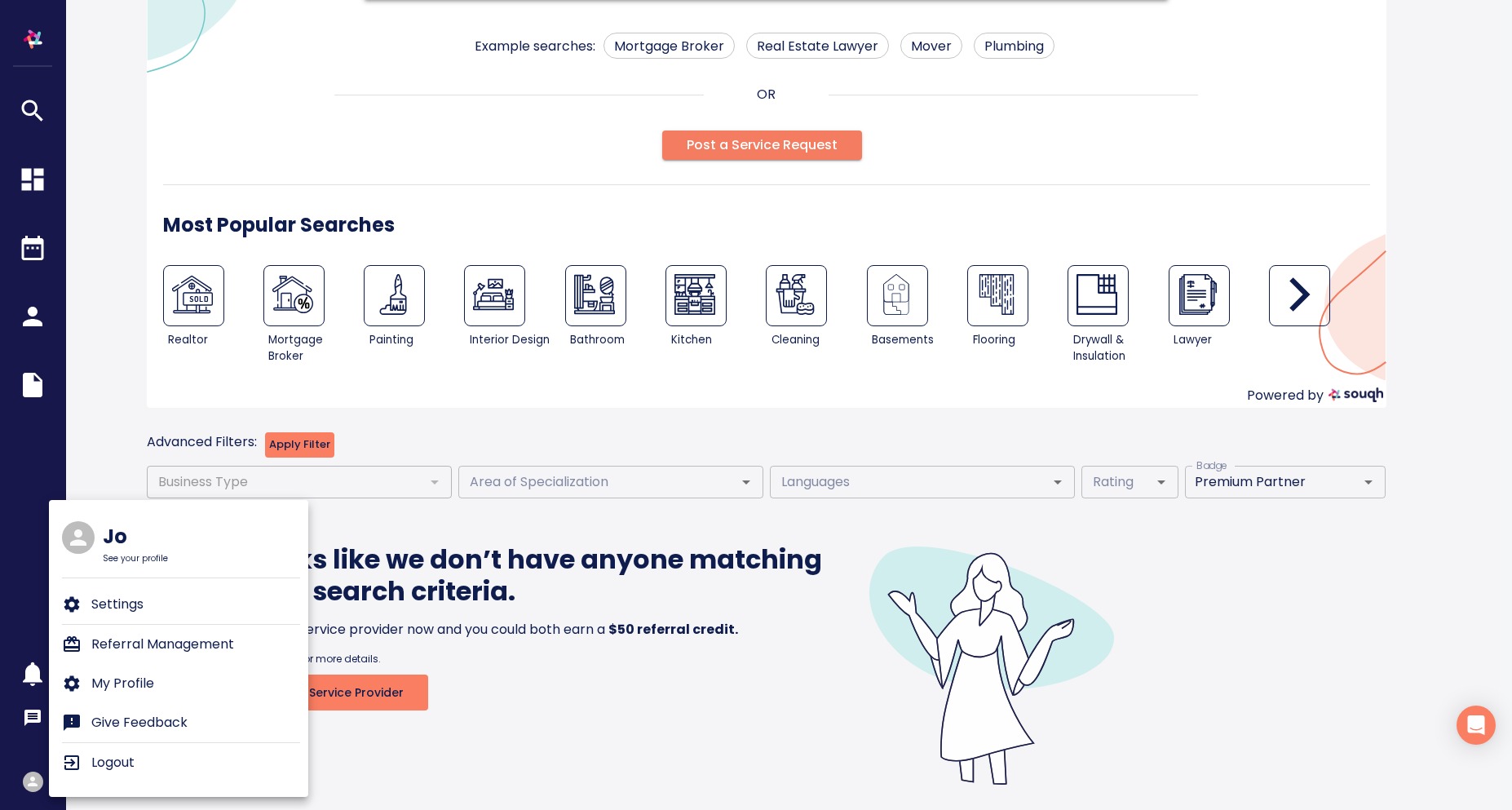 click at bounding box center [756, 405] 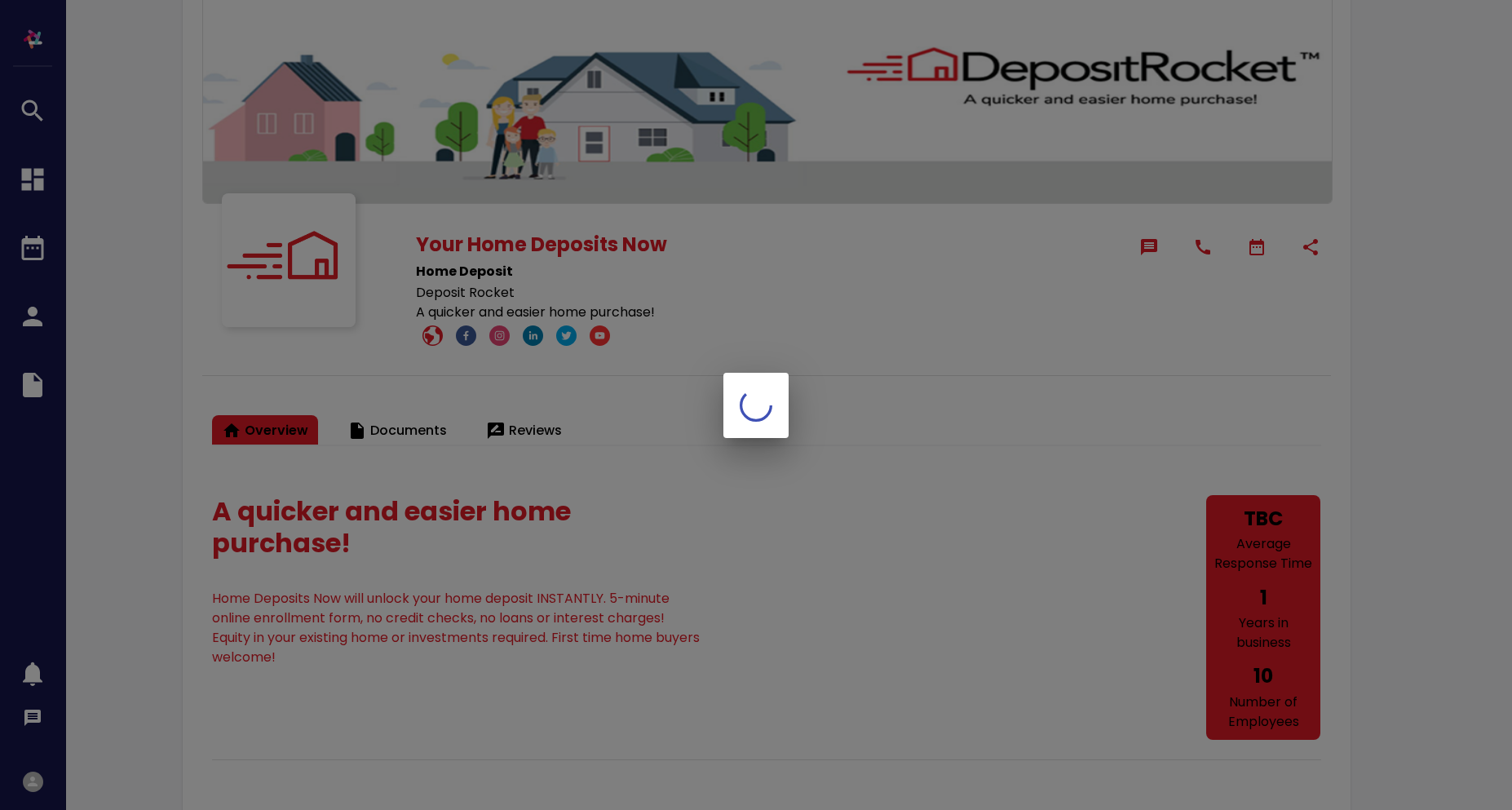 scroll, scrollTop: 163, scrollLeft: 0, axis: vertical 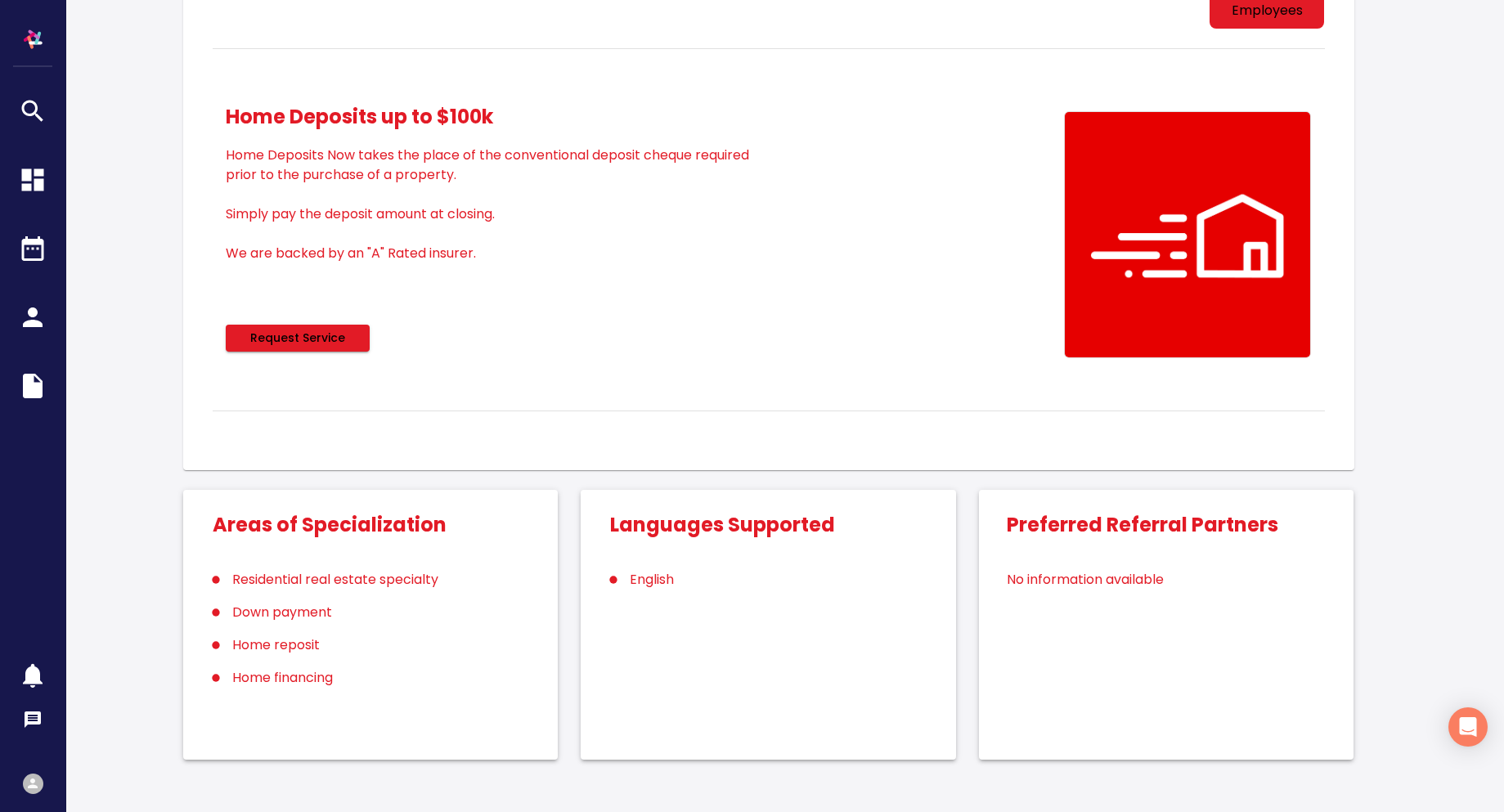 click on "Request Service" at bounding box center [298, 338] 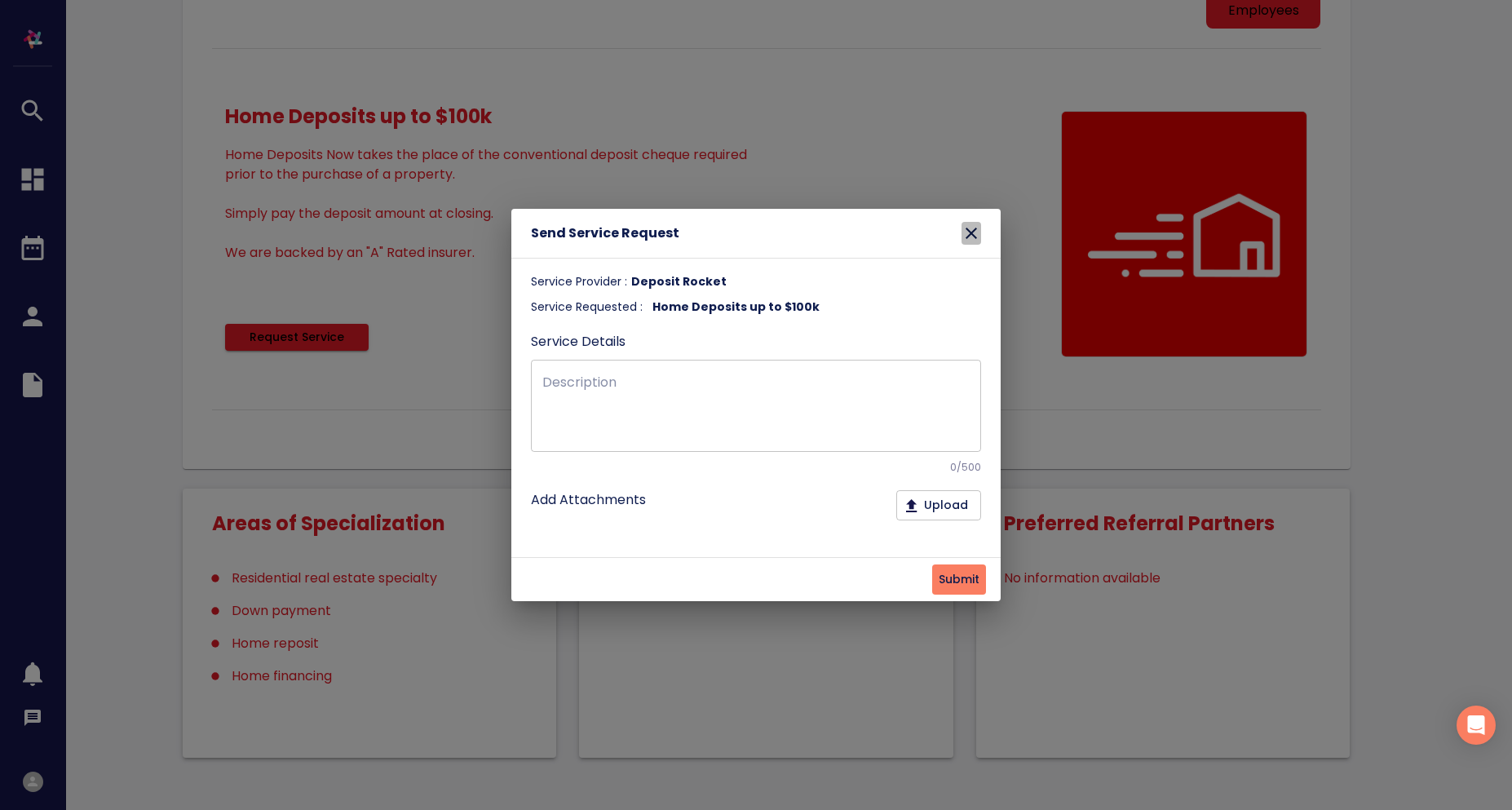 click 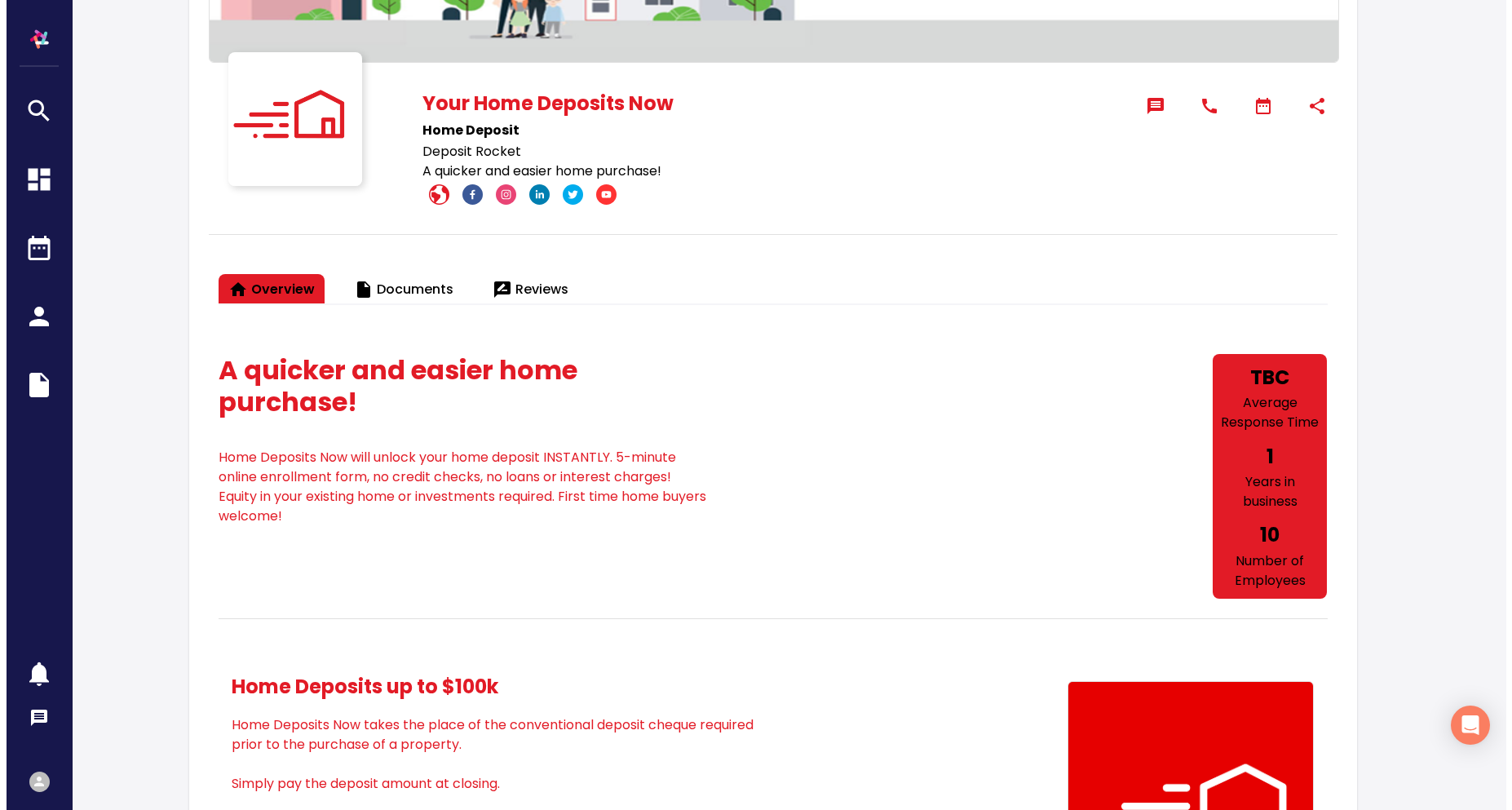 scroll, scrollTop: 0, scrollLeft: 0, axis: both 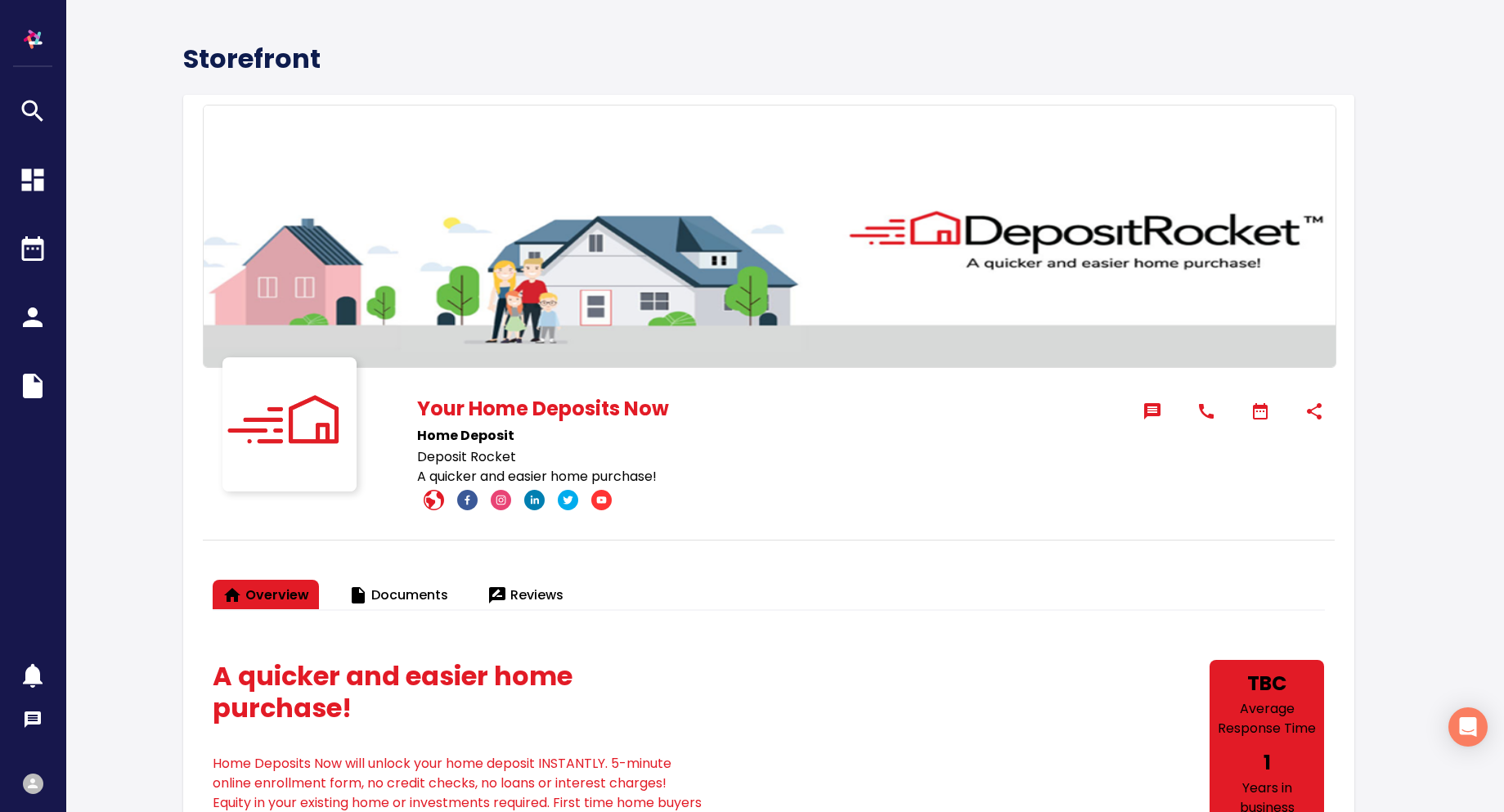 click 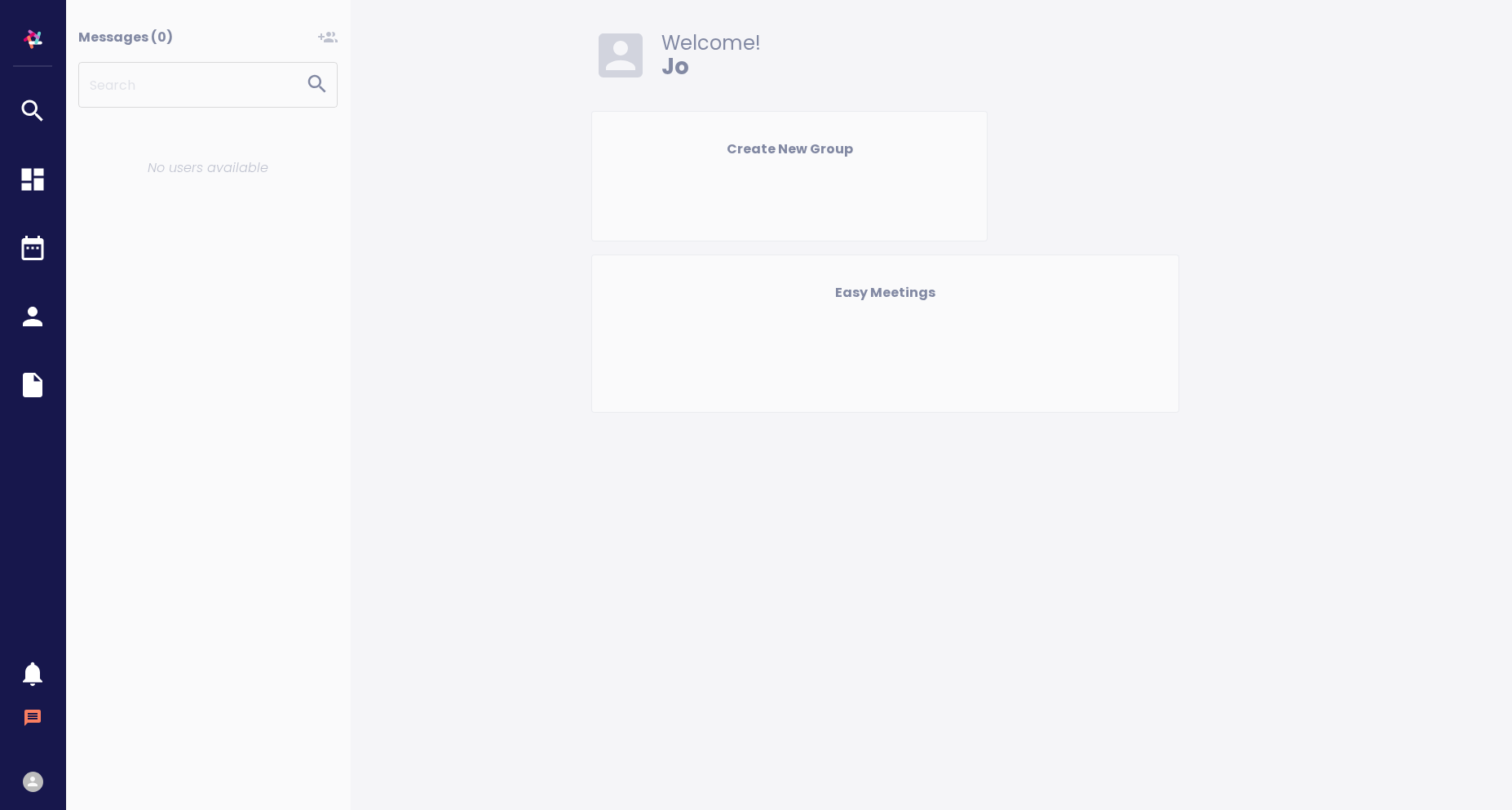 scroll, scrollTop: 0, scrollLeft: 0, axis: both 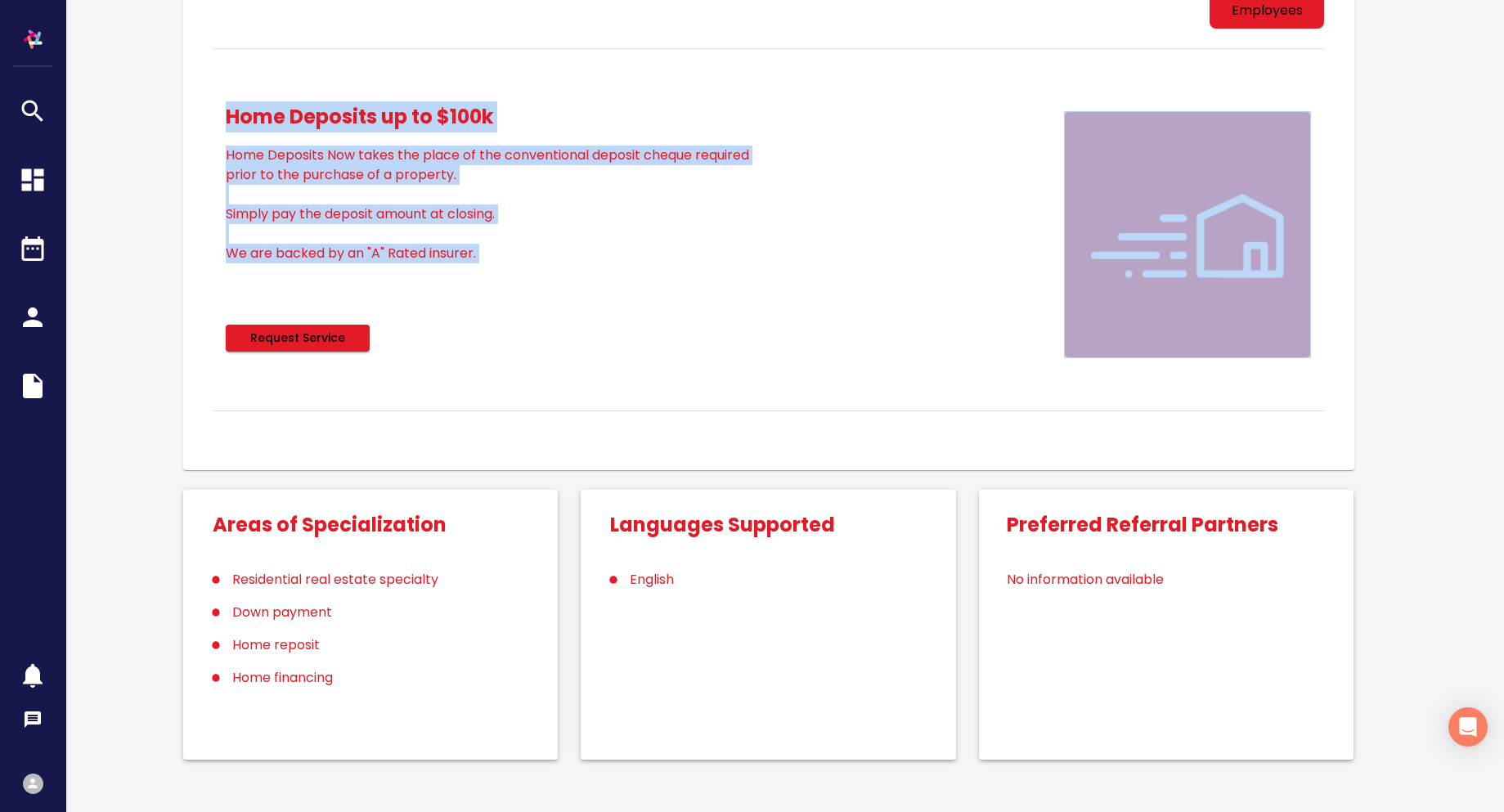 drag, startPoint x: 1392, startPoint y: 19, endPoint x: 1466, endPoint y: 56, distance: 82.73452 